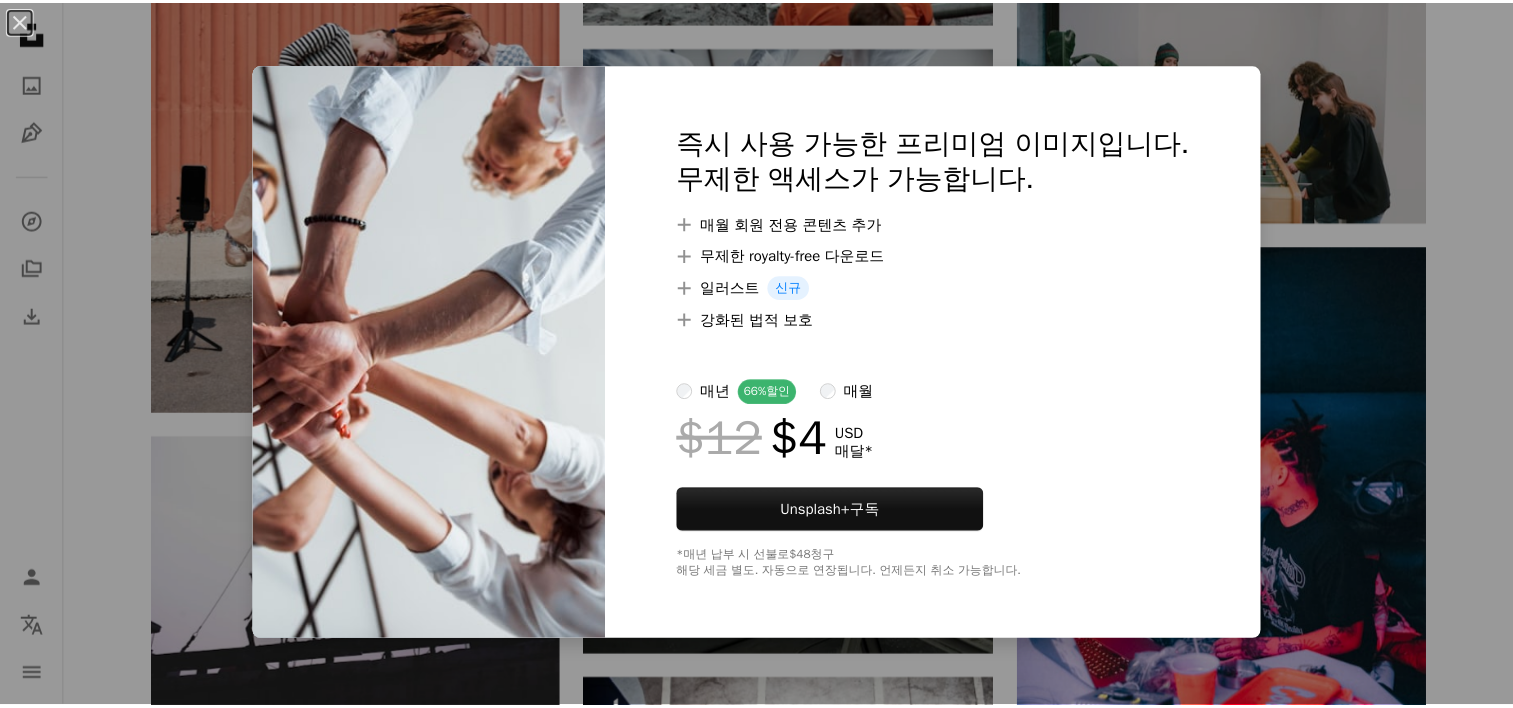 scroll, scrollTop: 9300, scrollLeft: 0, axis: vertical 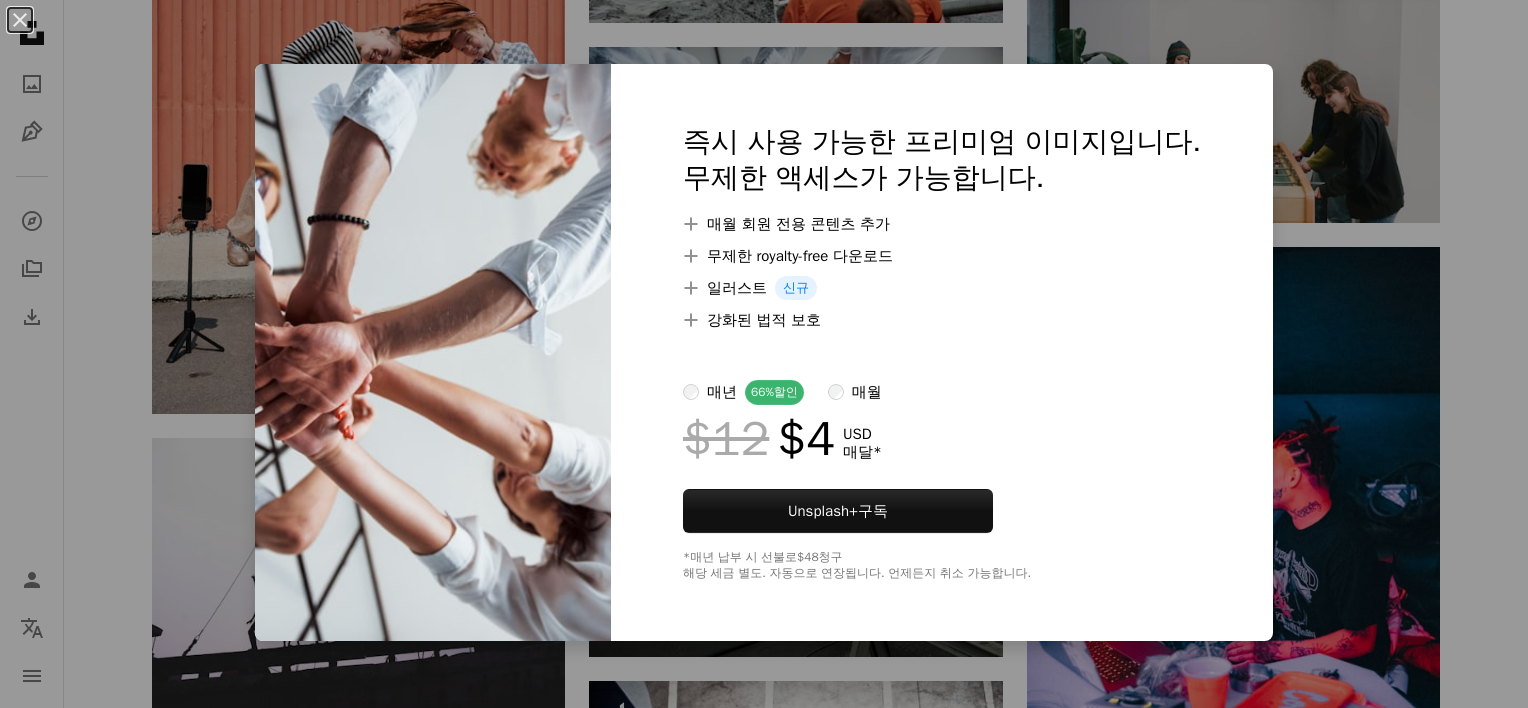 click on "An X shape 즉시 사용 가능한 프리미엄 이미지입니다. 무제한 액세스가 가능합니다. A plus sign 매월 회원 전용 콘텐츠 추가 A plus sign 무제한 royalty-free 다운로드 A plus sign 일러스트  신규 A plus sign 강화된 법적 보호 매년 66%  할인 매월 $12   $4 USD 매달 * Unsplash+  구독 *매년 납부 시 선불로  $48  청구 해당 세금 별도. 자동으로 연장됩니다. 언제든지 취소 가능합니다." at bounding box center (764, 354) 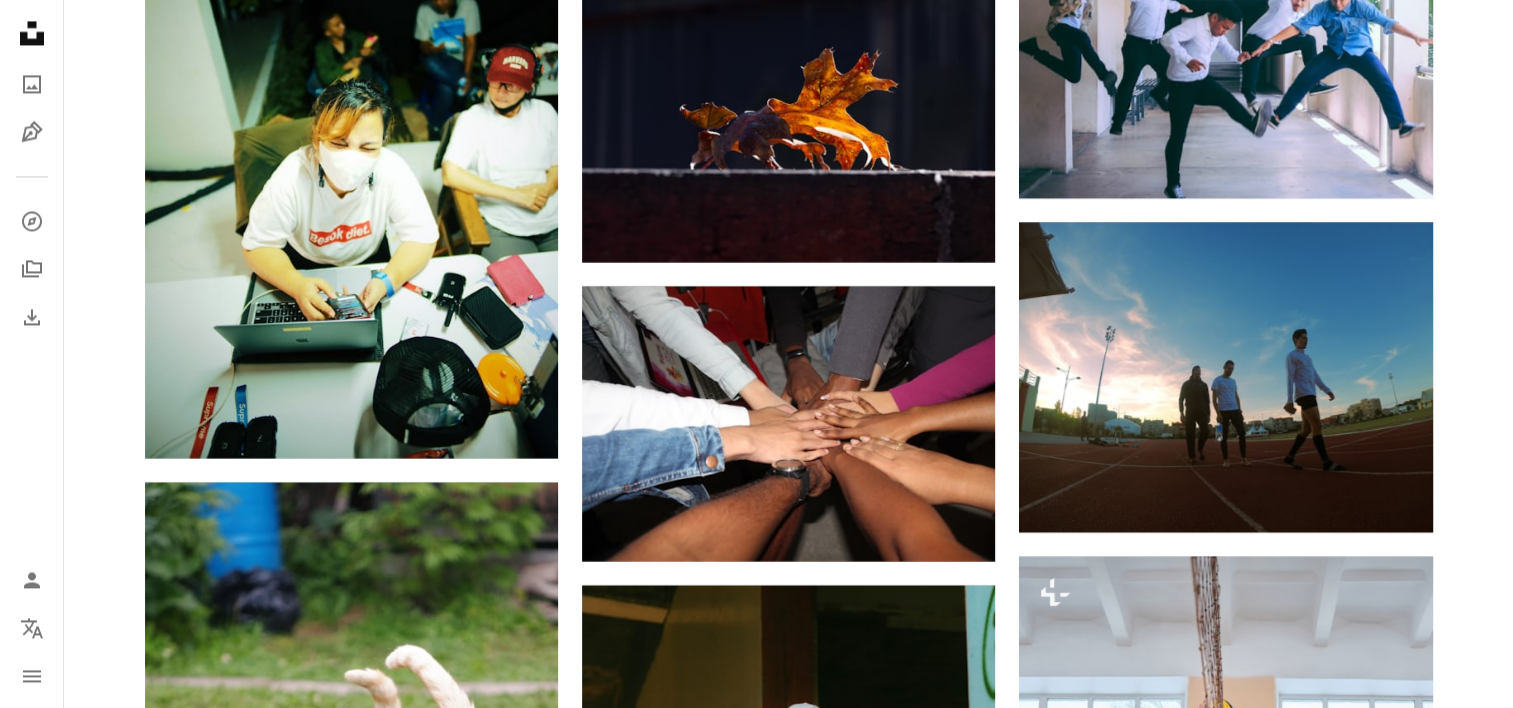 scroll, scrollTop: 10900, scrollLeft: 0, axis: vertical 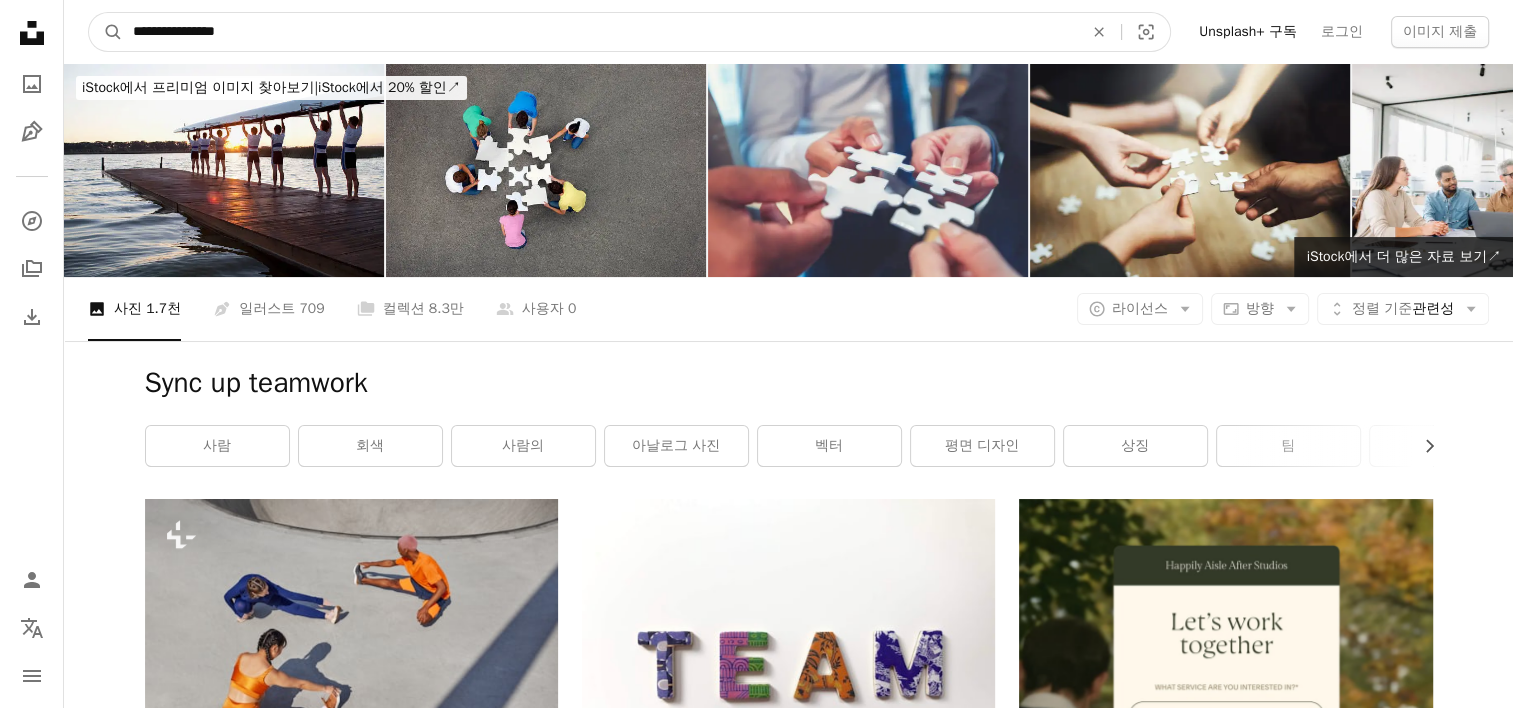 click on "**********" at bounding box center [600, 32] 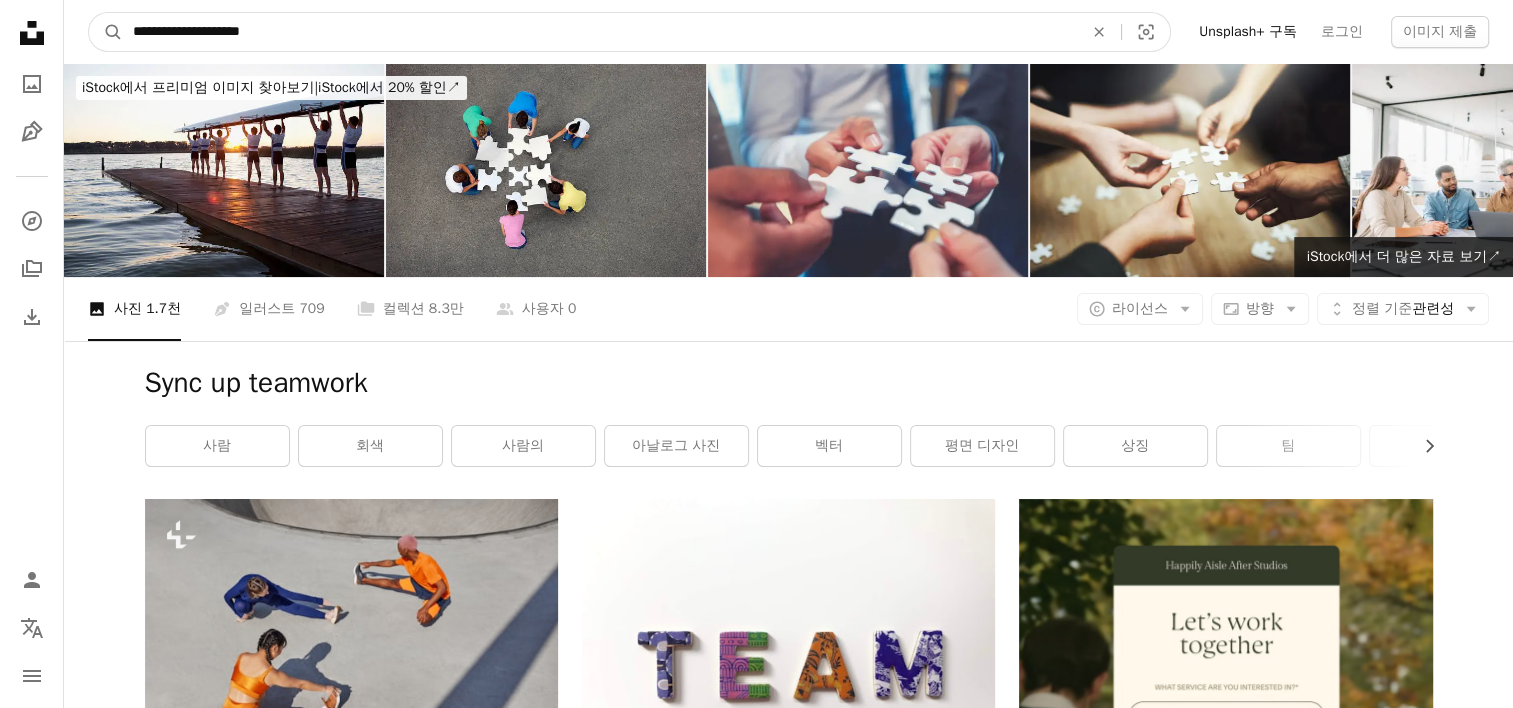 type on "**********" 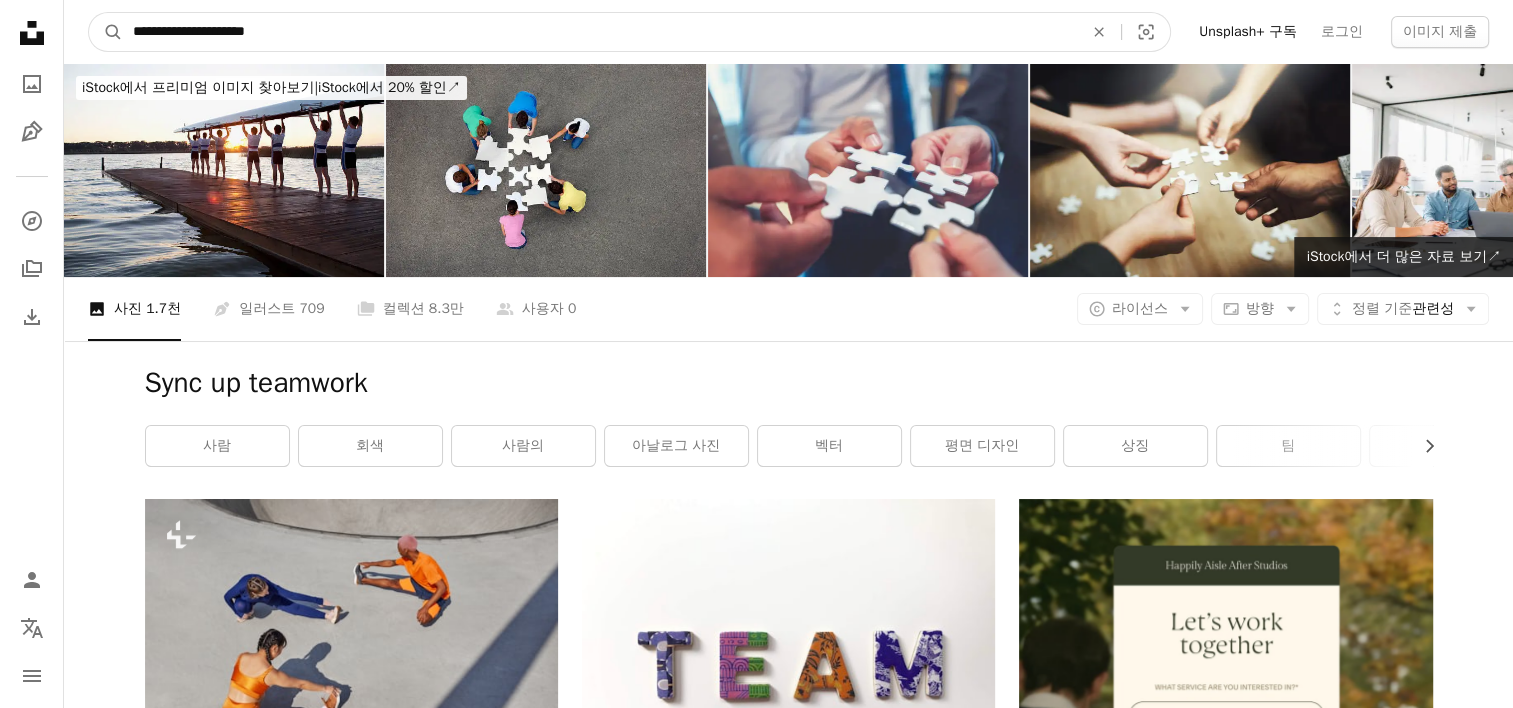click on "A magnifying glass" at bounding box center (106, 32) 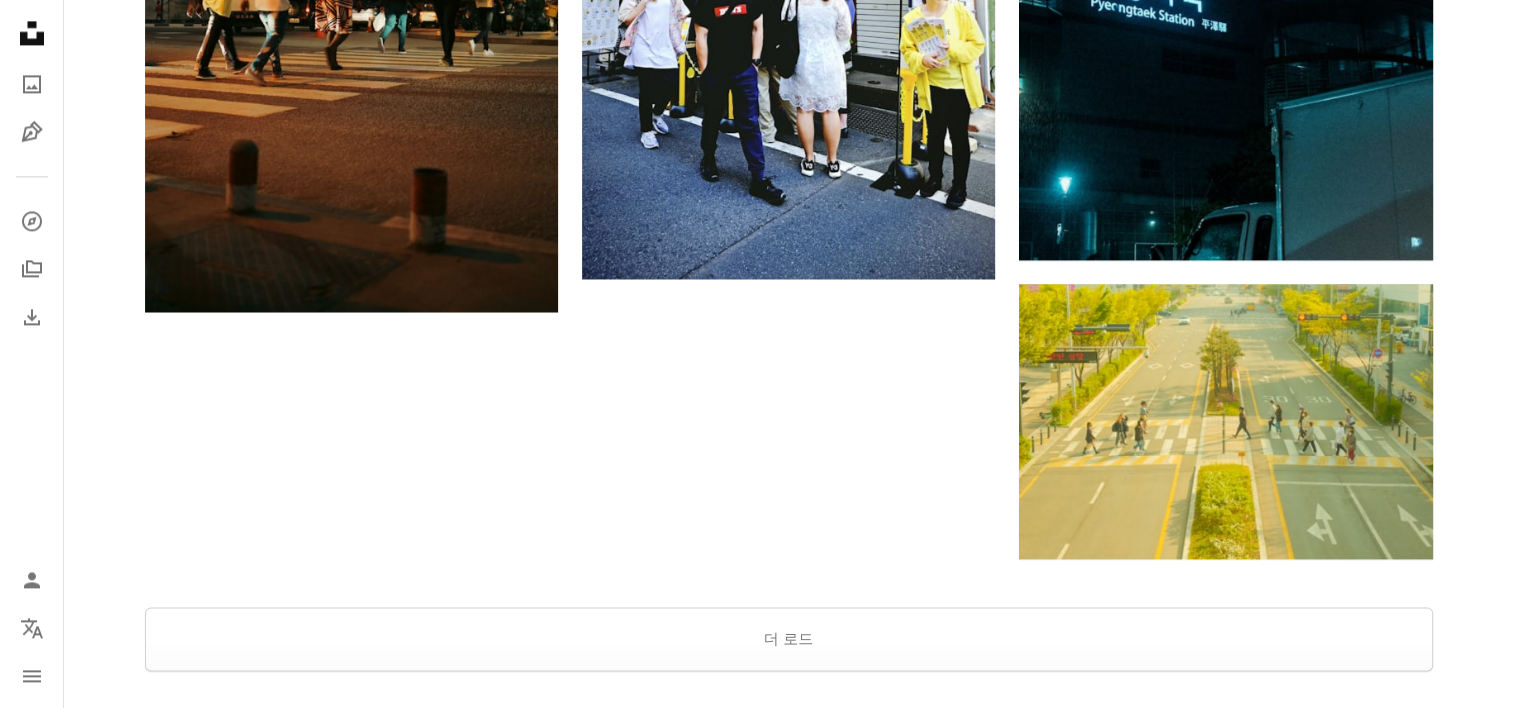 scroll, scrollTop: 3100, scrollLeft: 0, axis: vertical 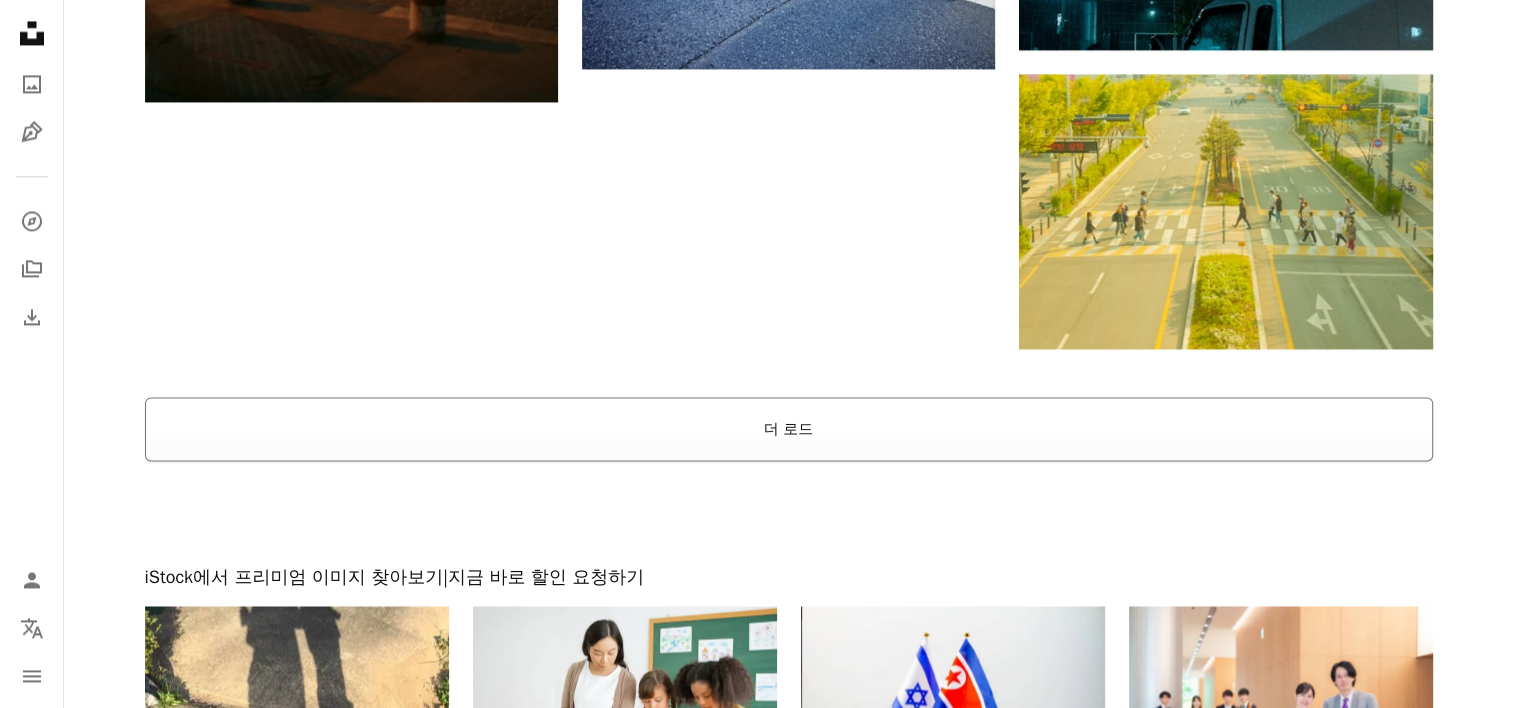 click on "더 로드" at bounding box center [789, 429] 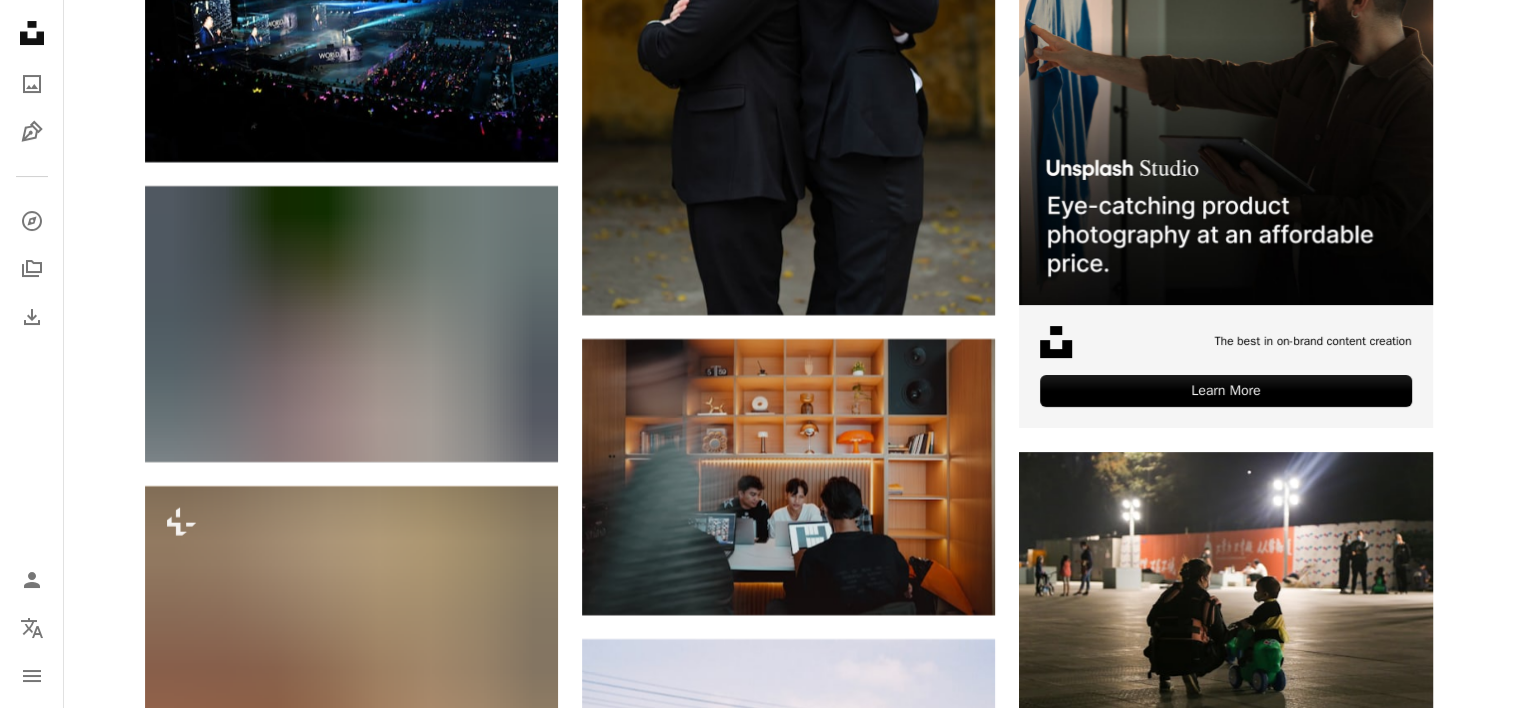 scroll, scrollTop: 8300, scrollLeft: 0, axis: vertical 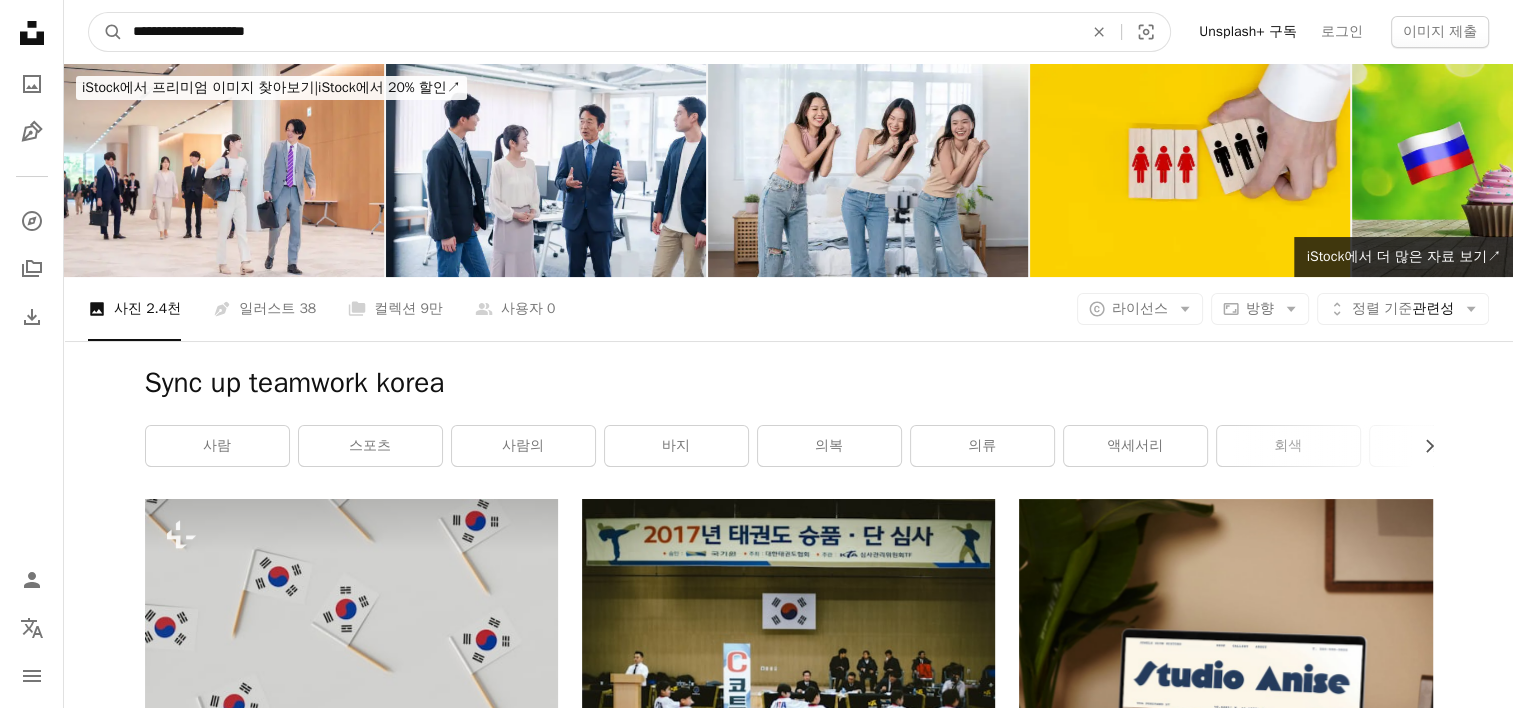 drag, startPoint x: 185, startPoint y: 30, endPoint x: -4, endPoint y: 70, distance: 193.18643 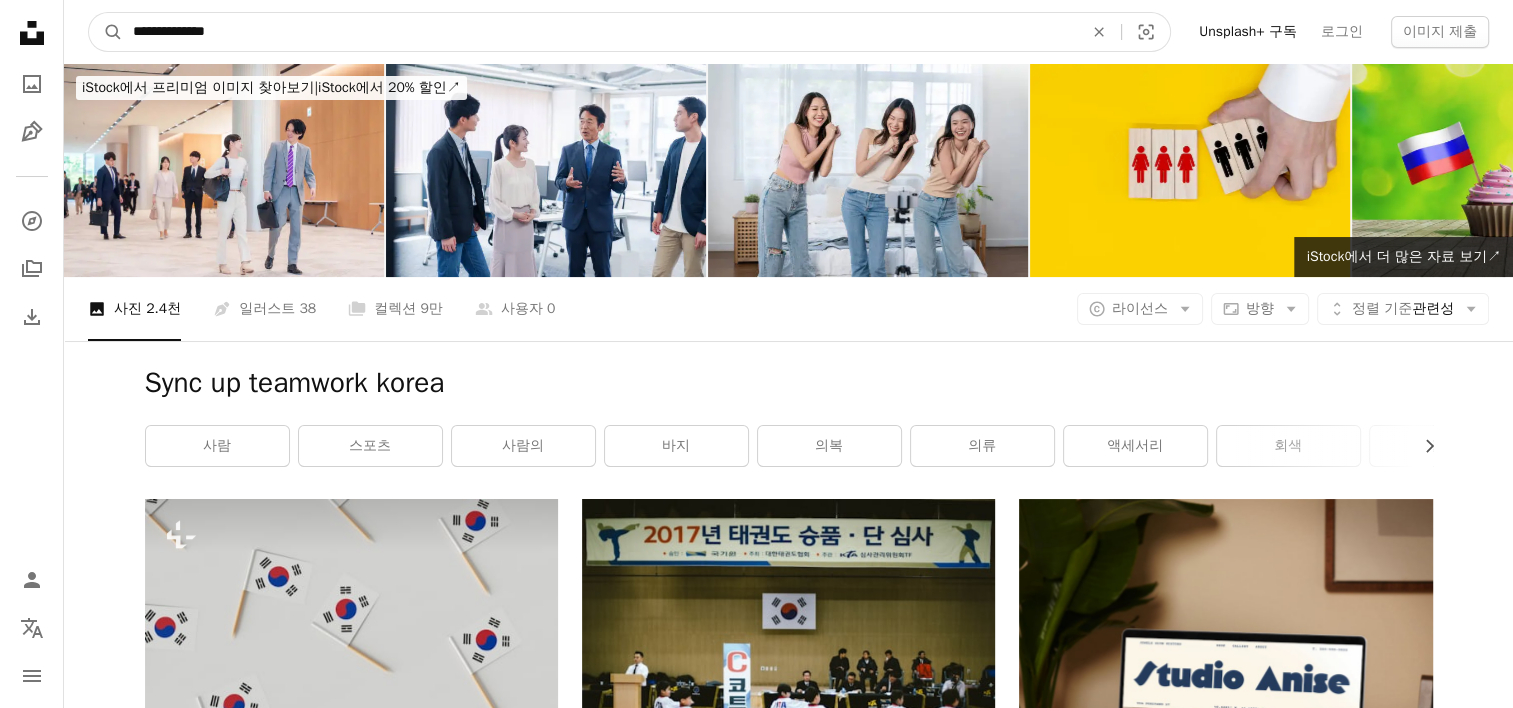 click on "A magnifying glass" at bounding box center [106, 32] 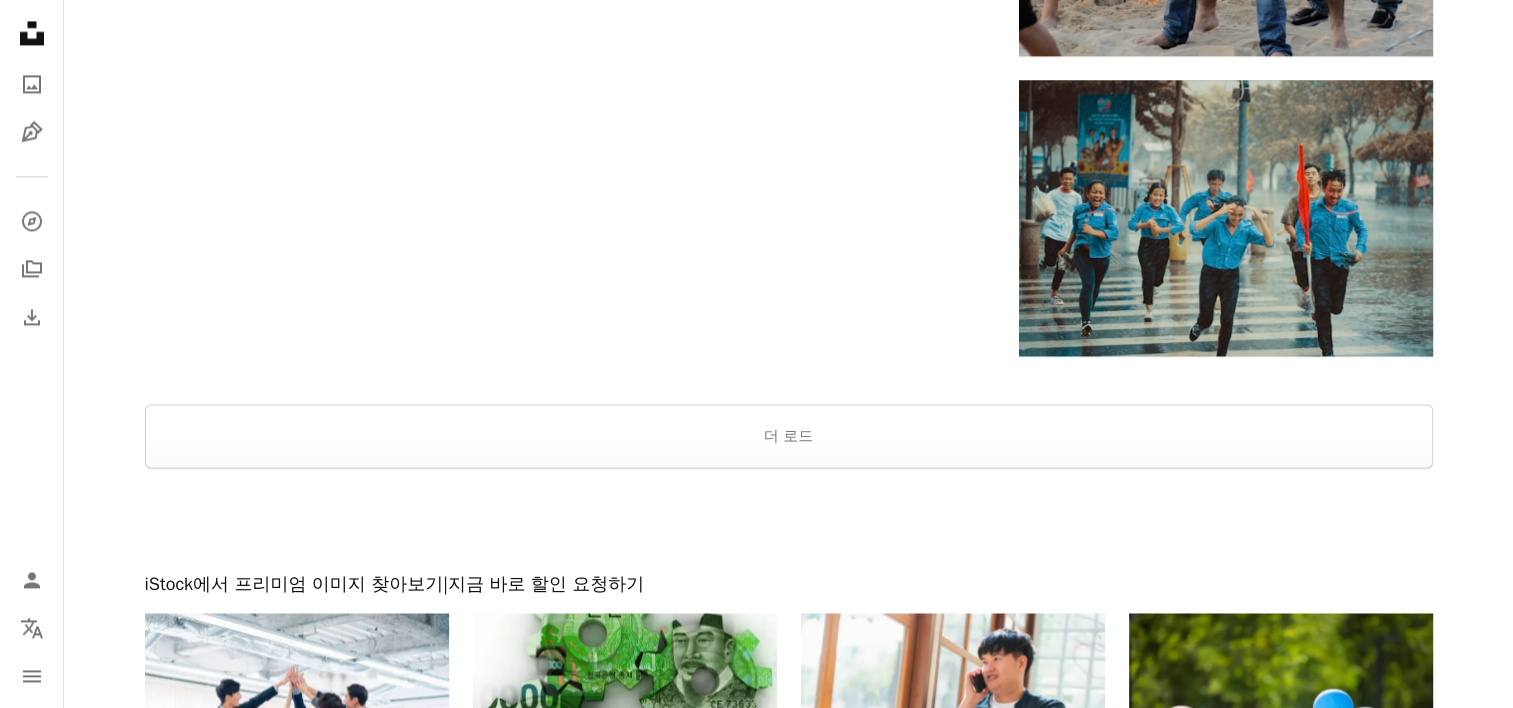 scroll, scrollTop: 3200, scrollLeft: 0, axis: vertical 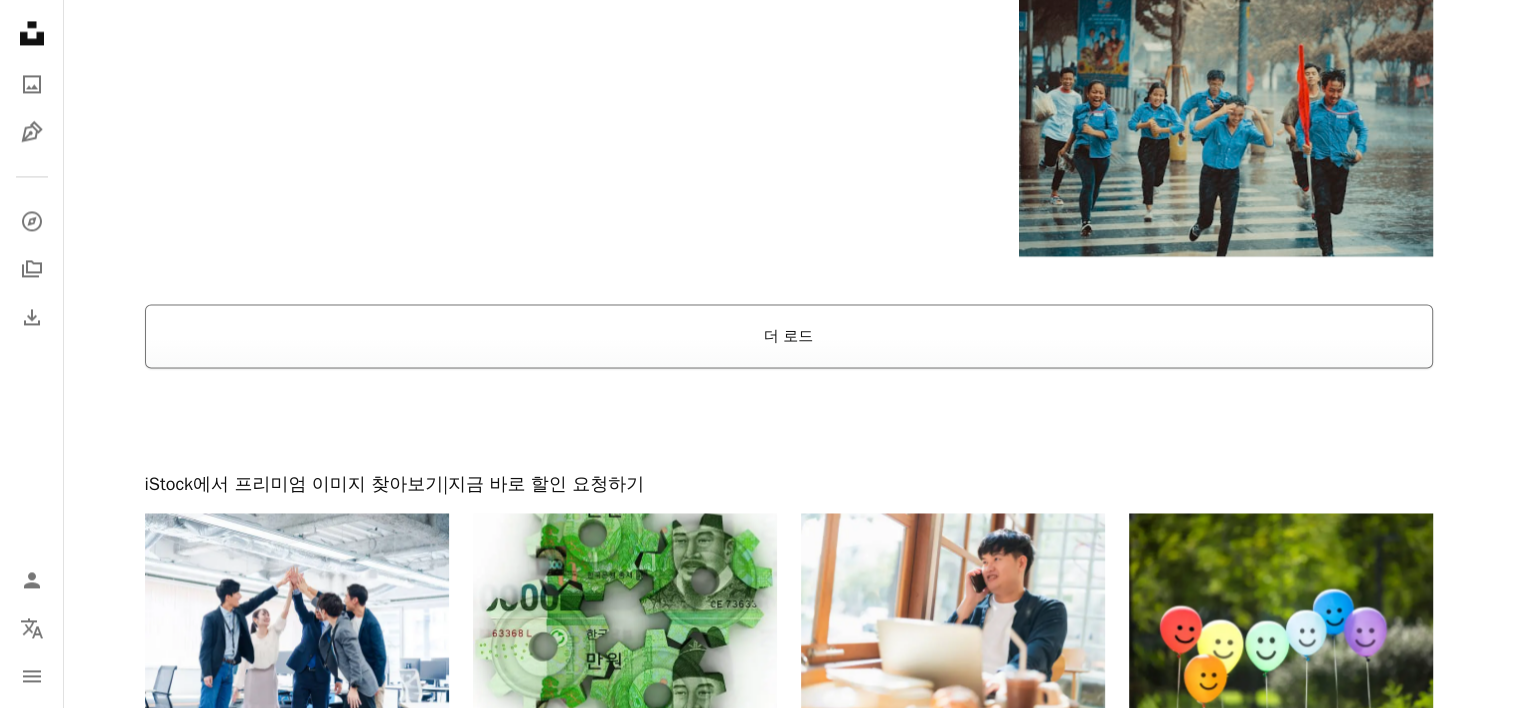 click on "더 로드" at bounding box center [789, 336] 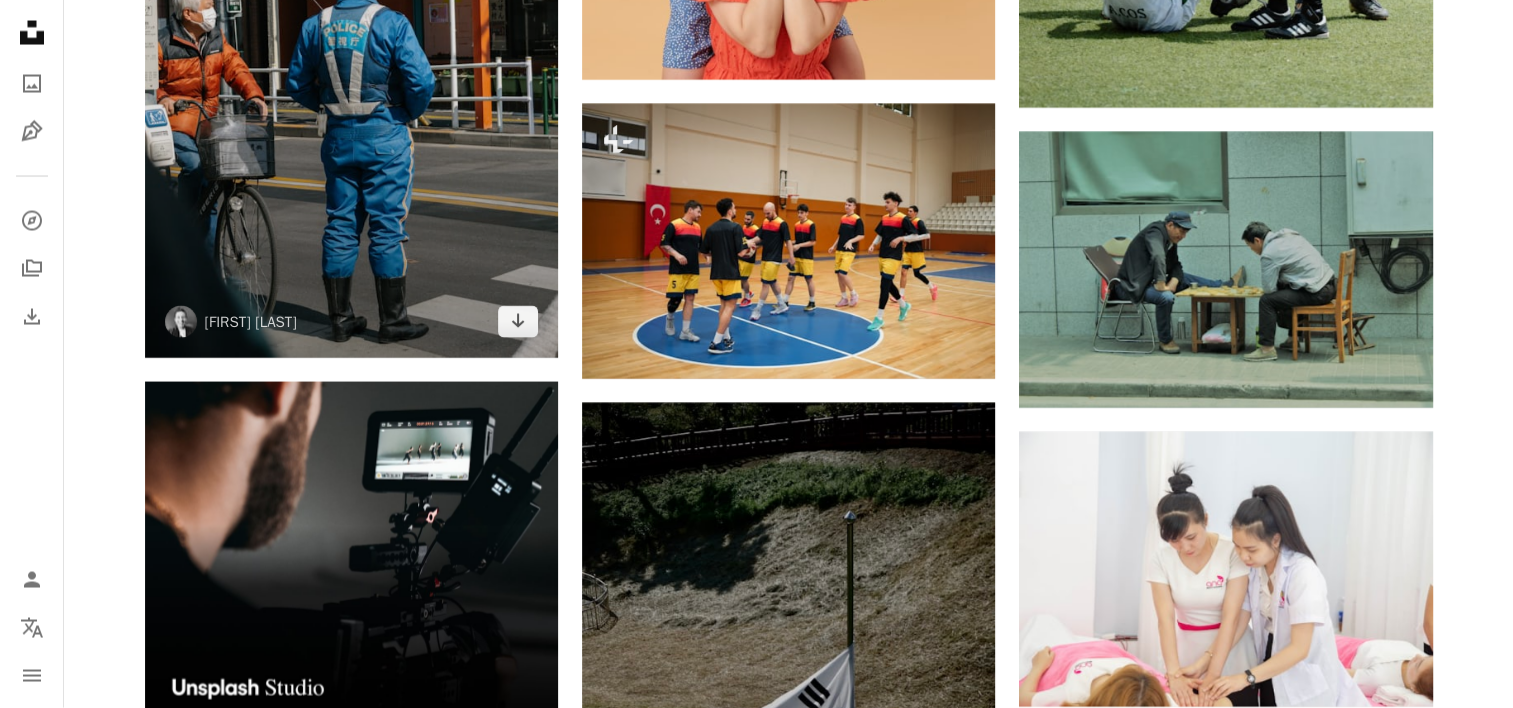 scroll, scrollTop: 4000, scrollLeft: 0, axis: vertical 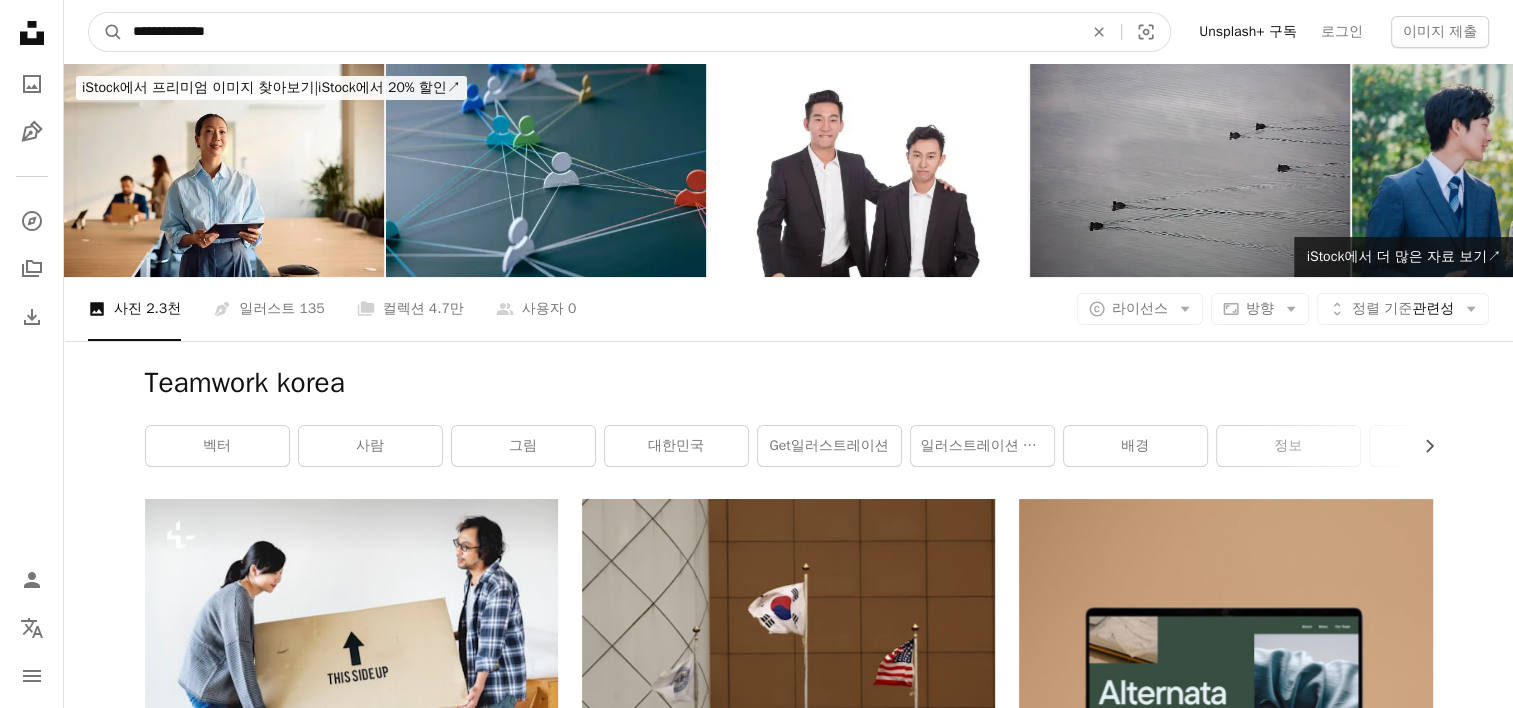 drag, startPoint x: 269, startPoint y: 24, endPoint x: 0, endPoint y: 49, distance: 270.1592 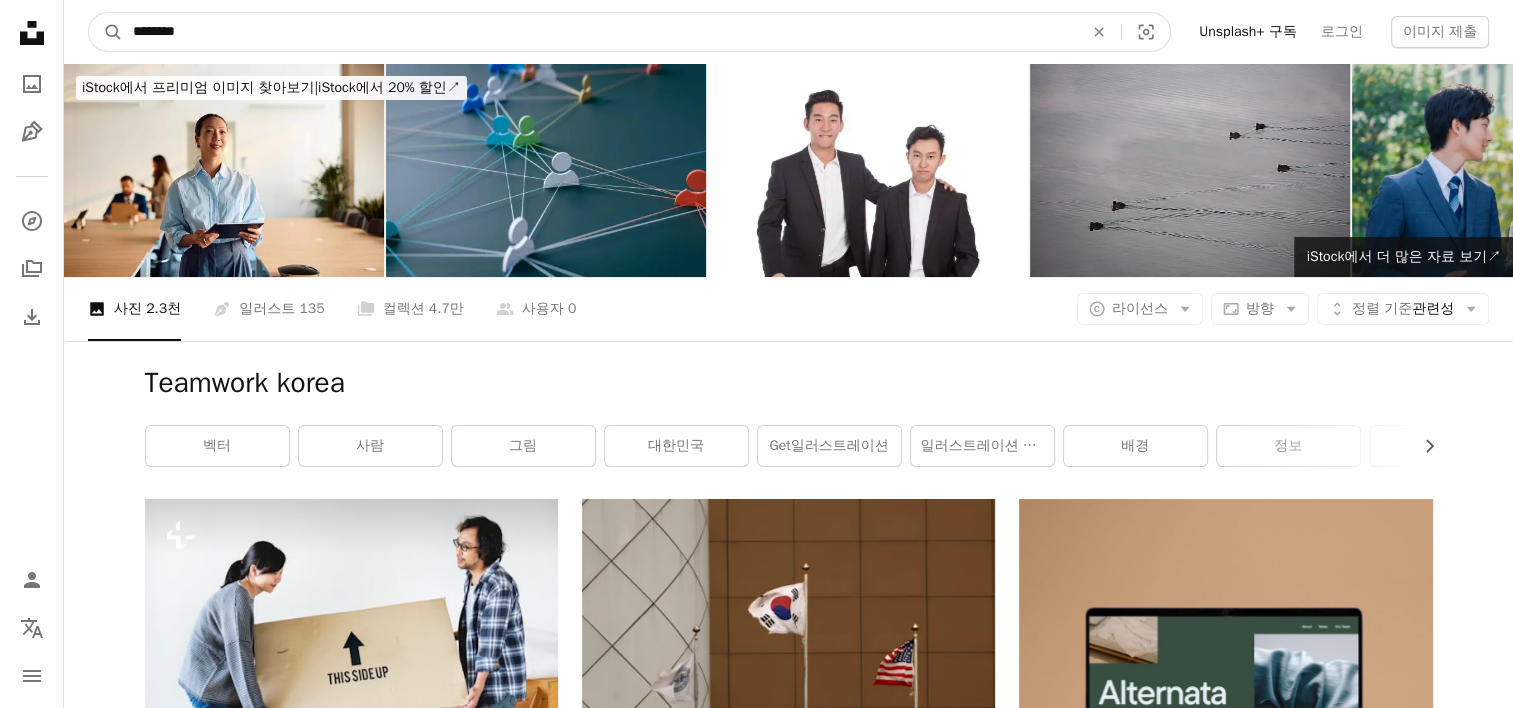 type on "********" 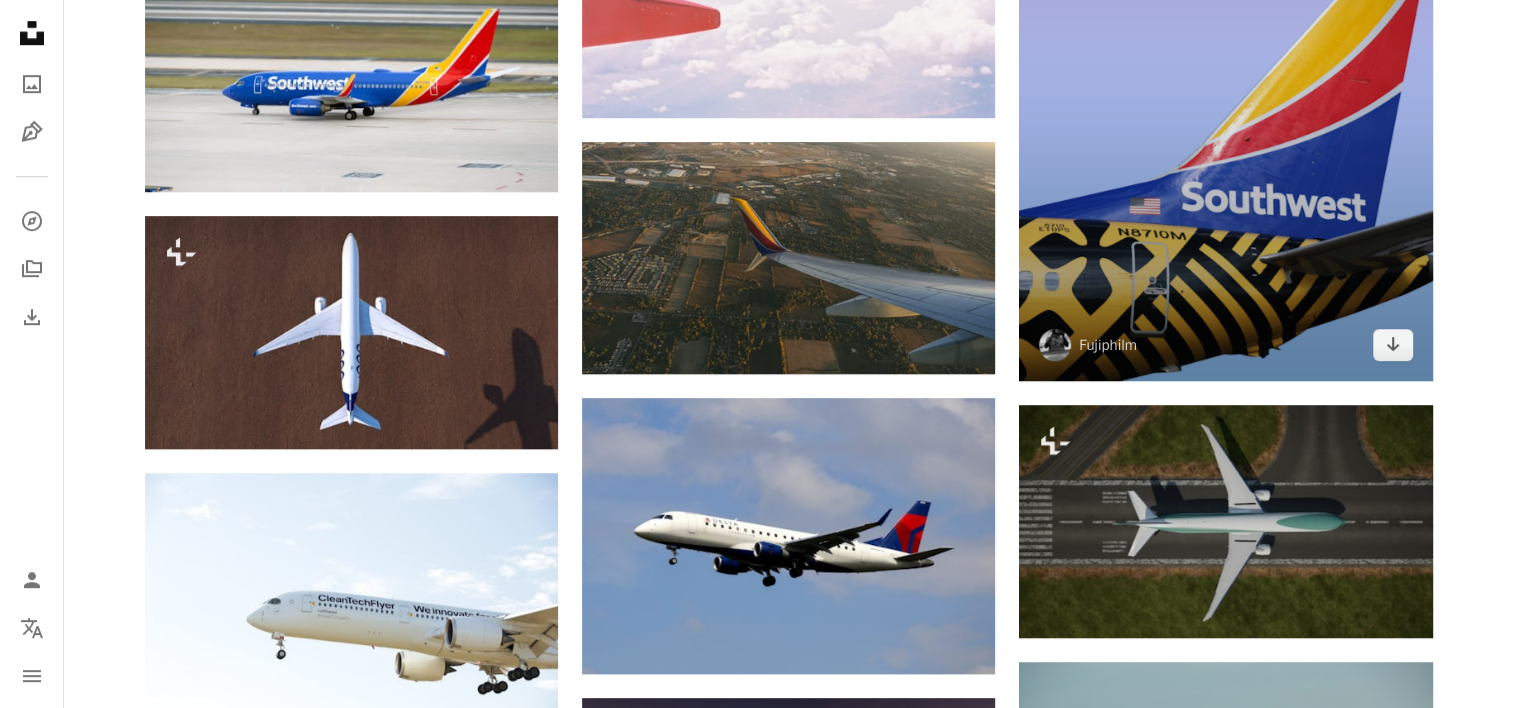 scroll, scrollTop: 1300, scrollLeft: 0, axis: vertical 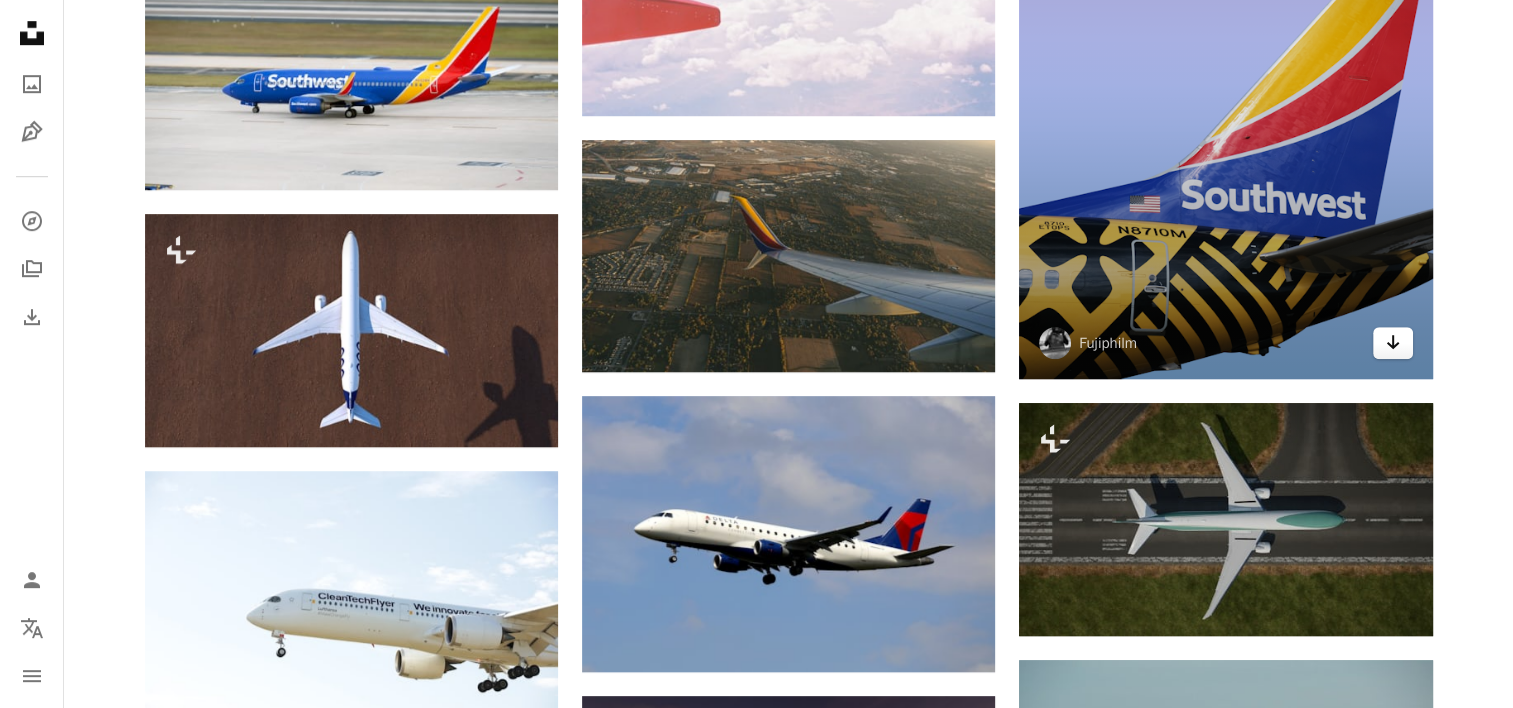 click 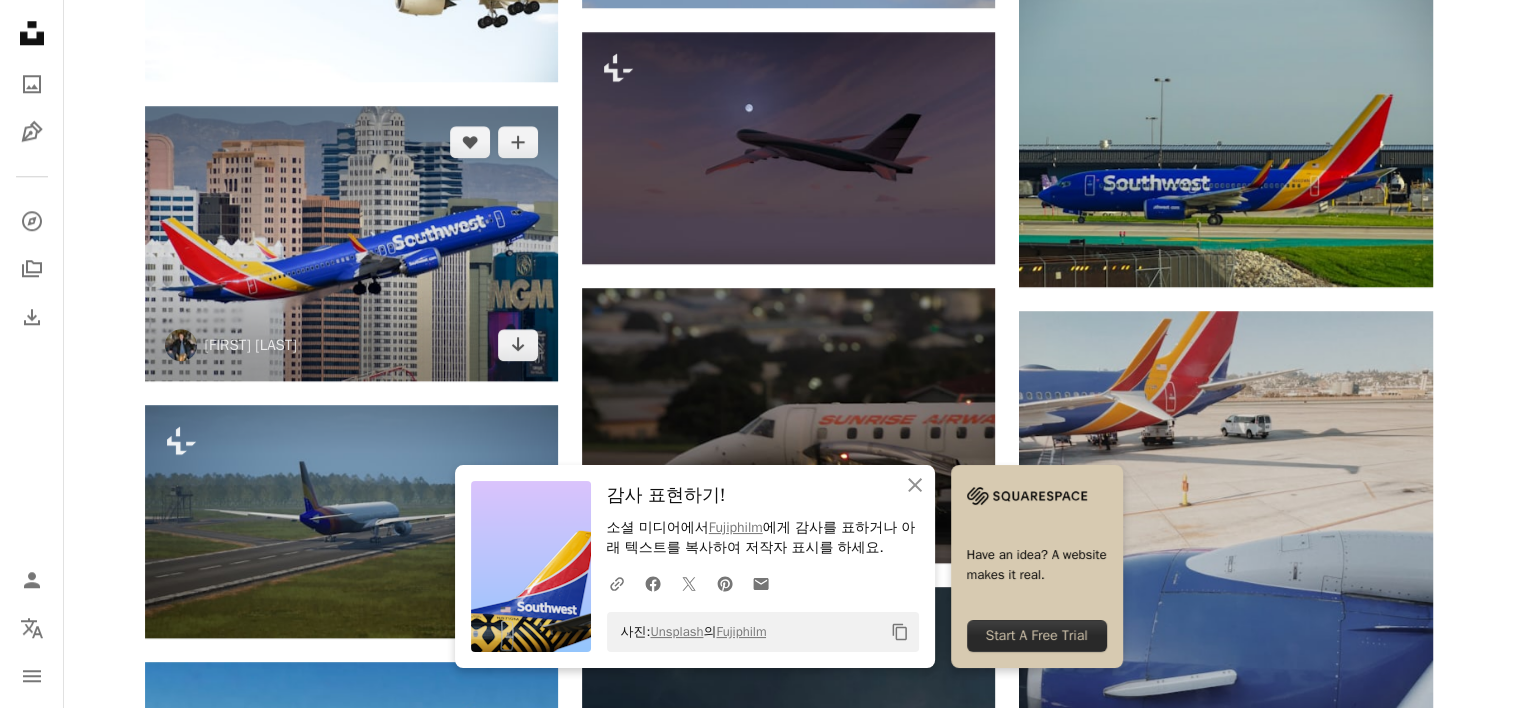 scroll, scrollTop: 2000, scrollLeft: 0, axis: vertical 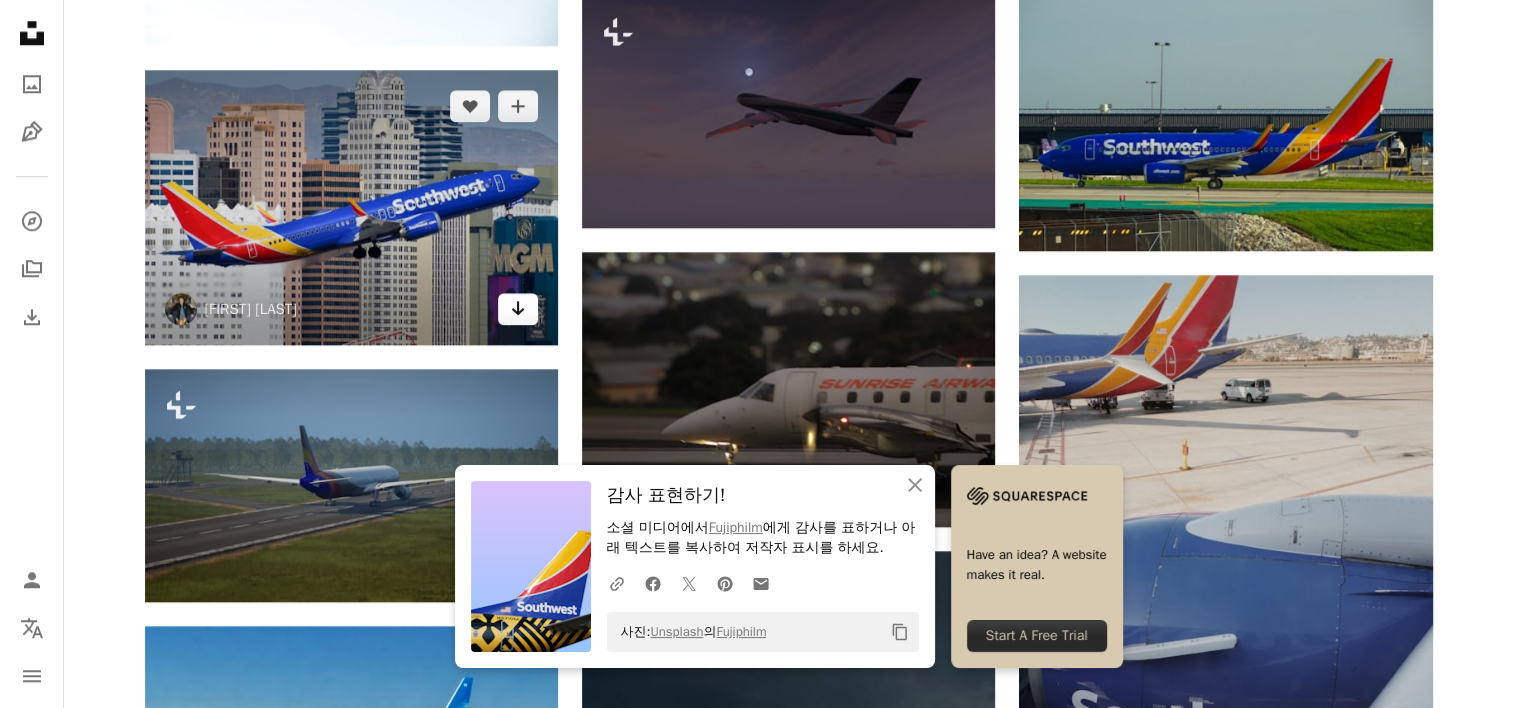 click on "Arrow pointing down" at bounding box center (518, 309) 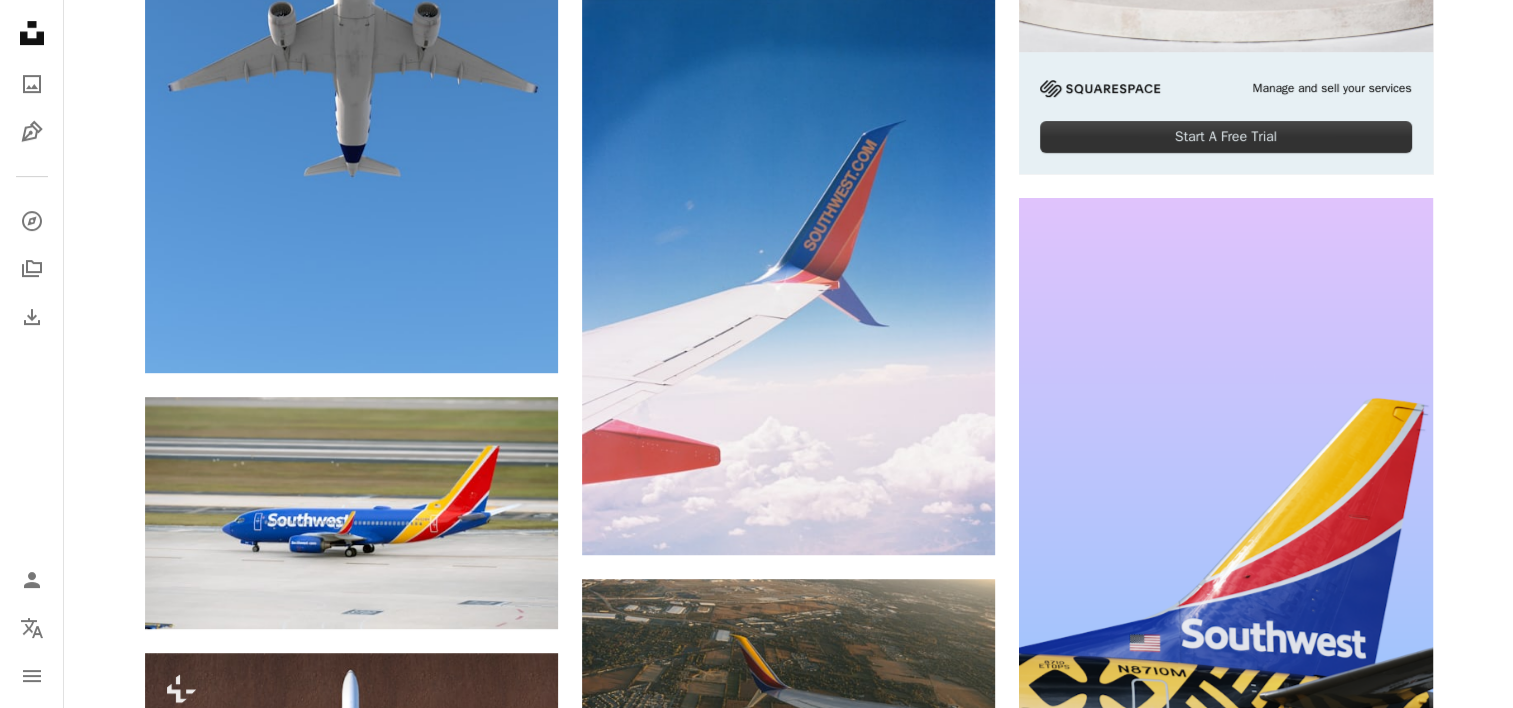 scroll, scrollTop: 0, scrollLeft: 0, axis: both 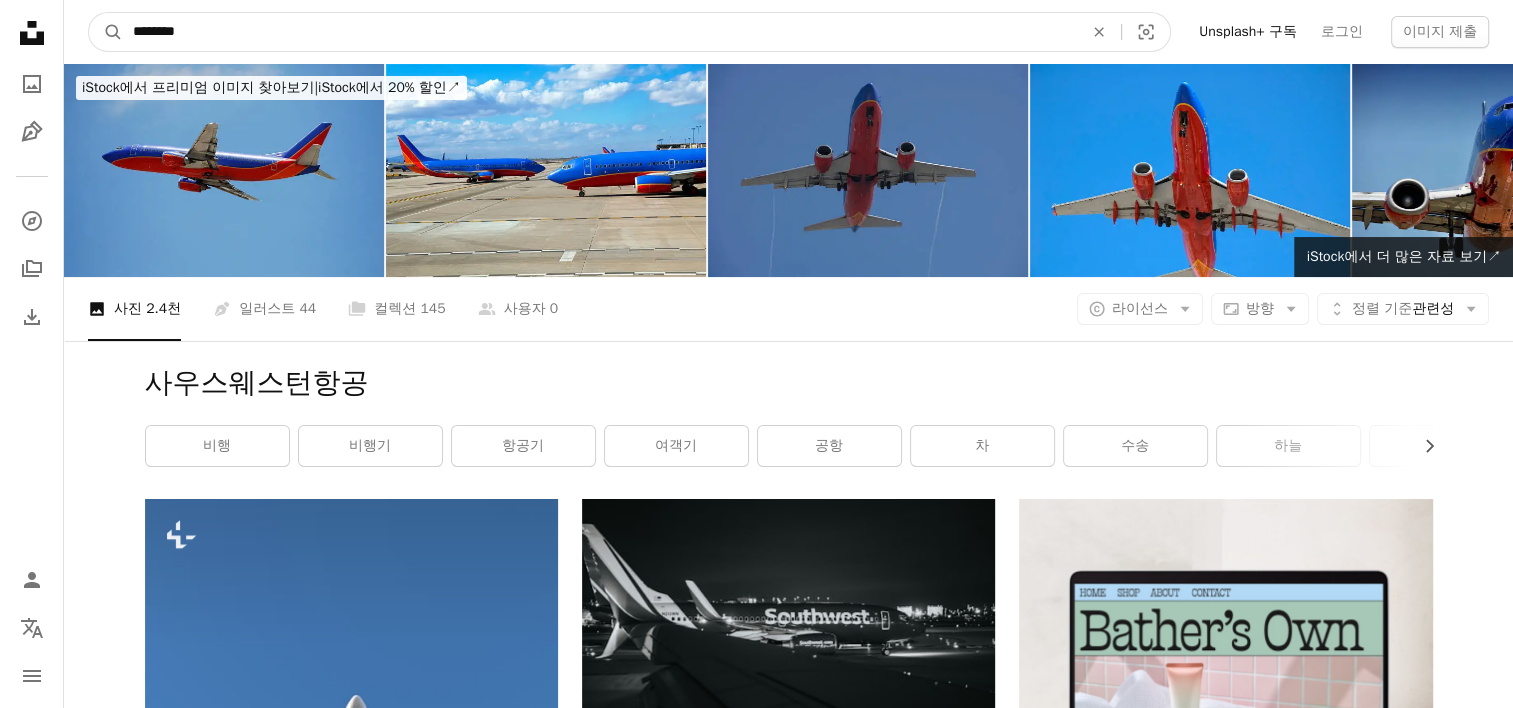 drag, startPoint x: 293, startPoint y: 35, endPoint x: 0, endPoint y: 16, distance: 293.6154 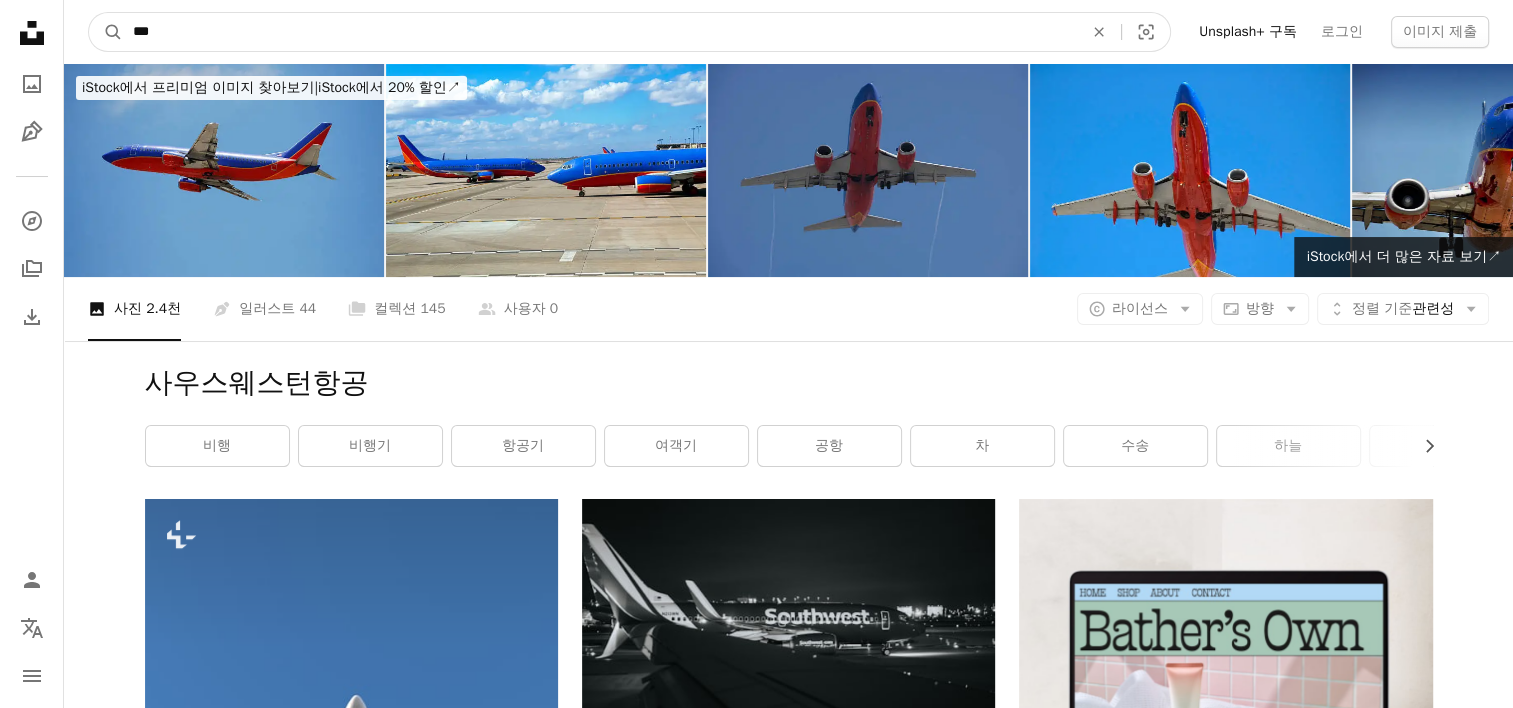 type on "****" 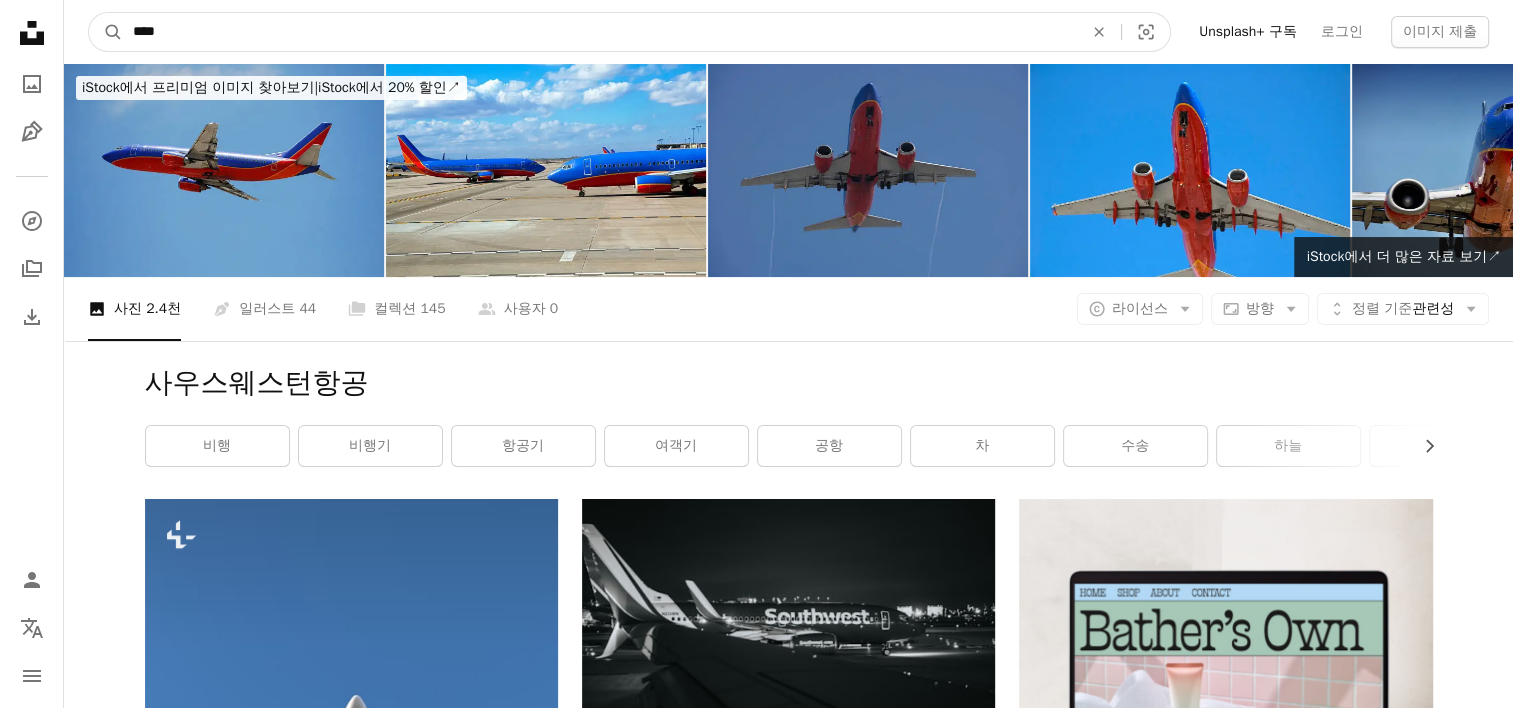 click on "A magnifying glass" at bounding box center [106, 32] 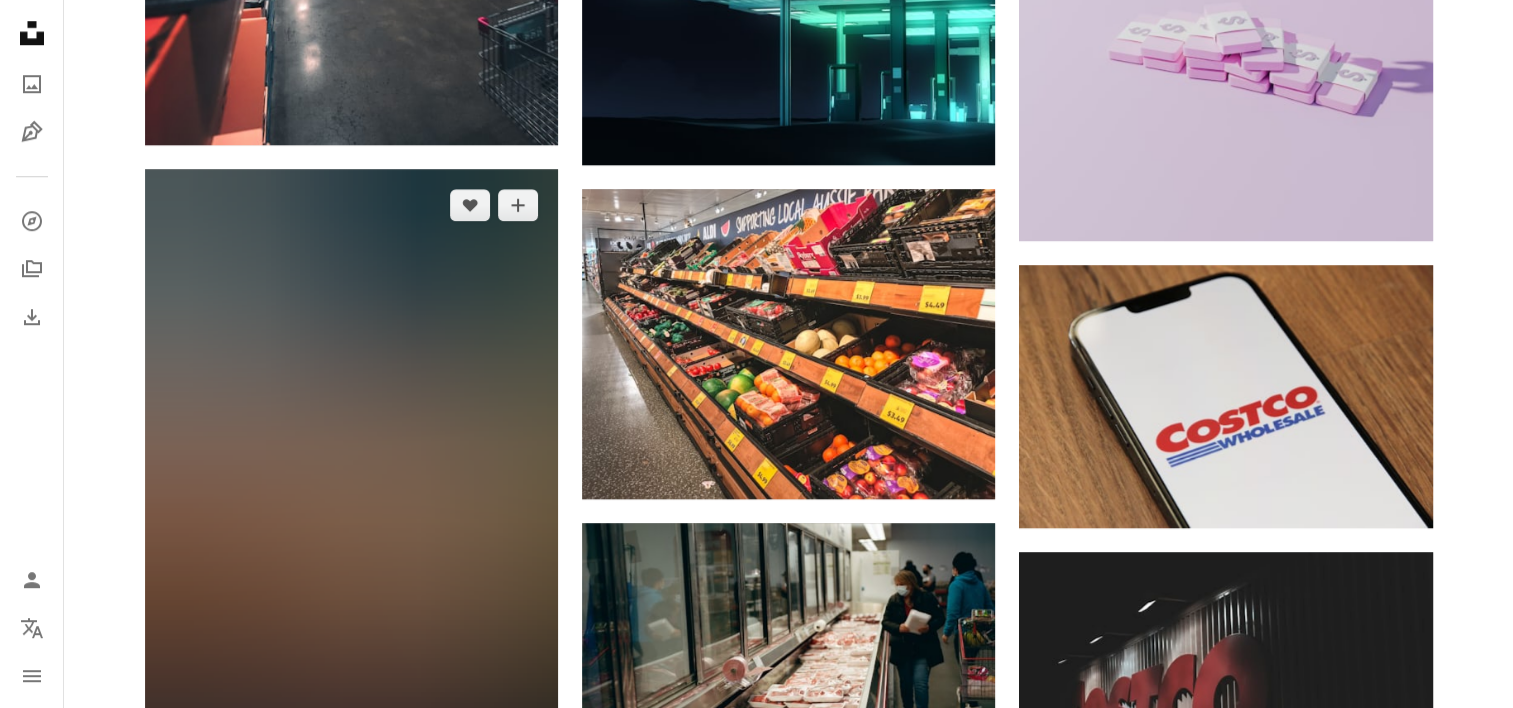 scroll, scrollTop: 1600, scrollLeft: 0, axis: vertical 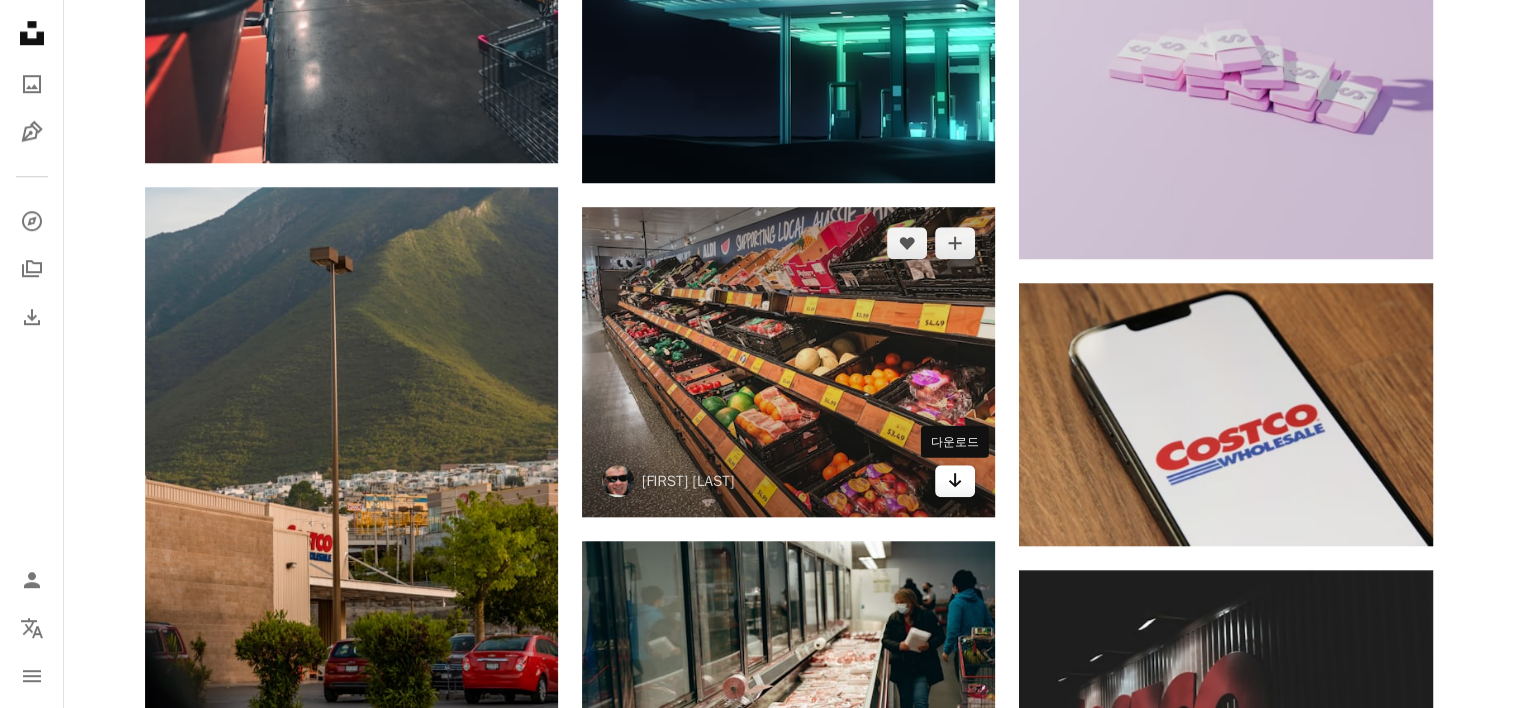 click 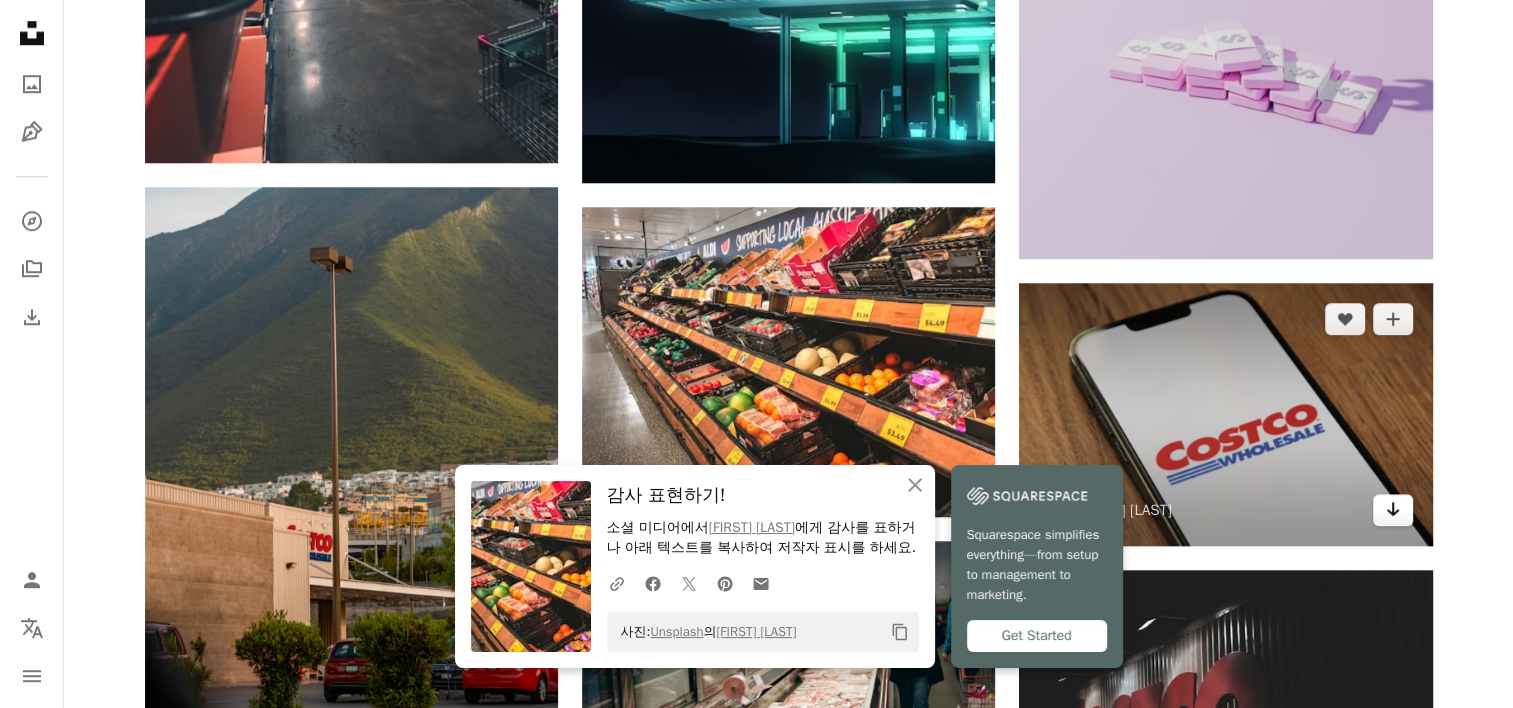 click on "Arrow pointing down" 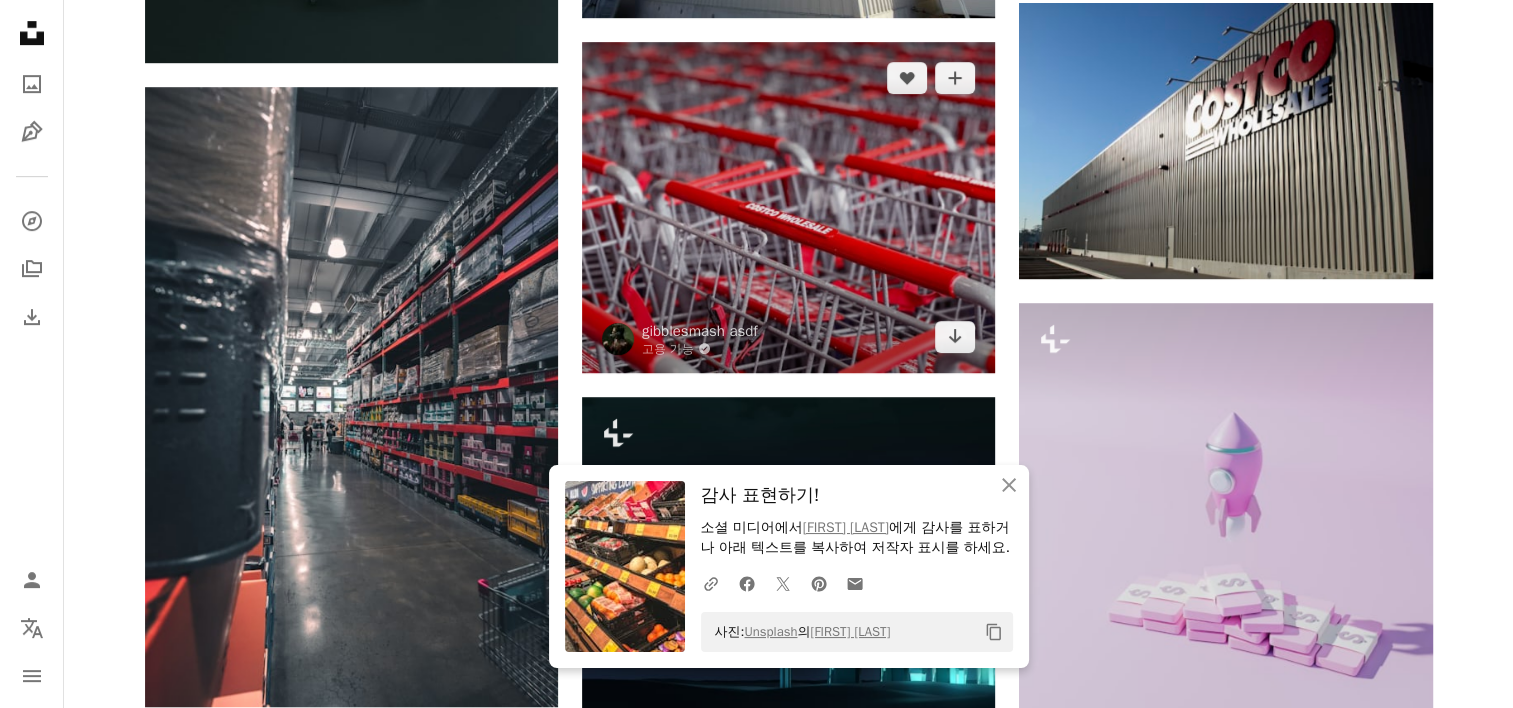 scroll, scrollTop: 1100, scrollLeft: 0, axis: vertical 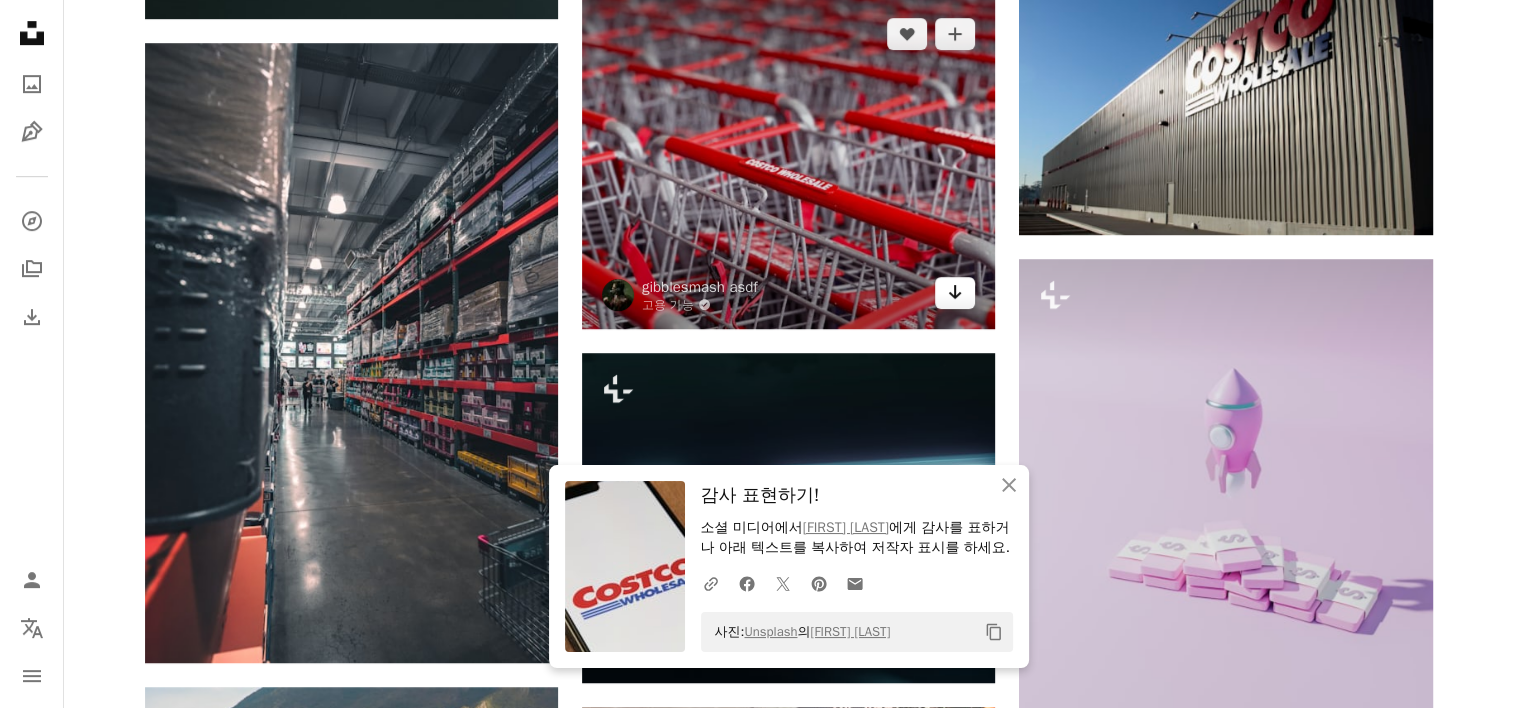click 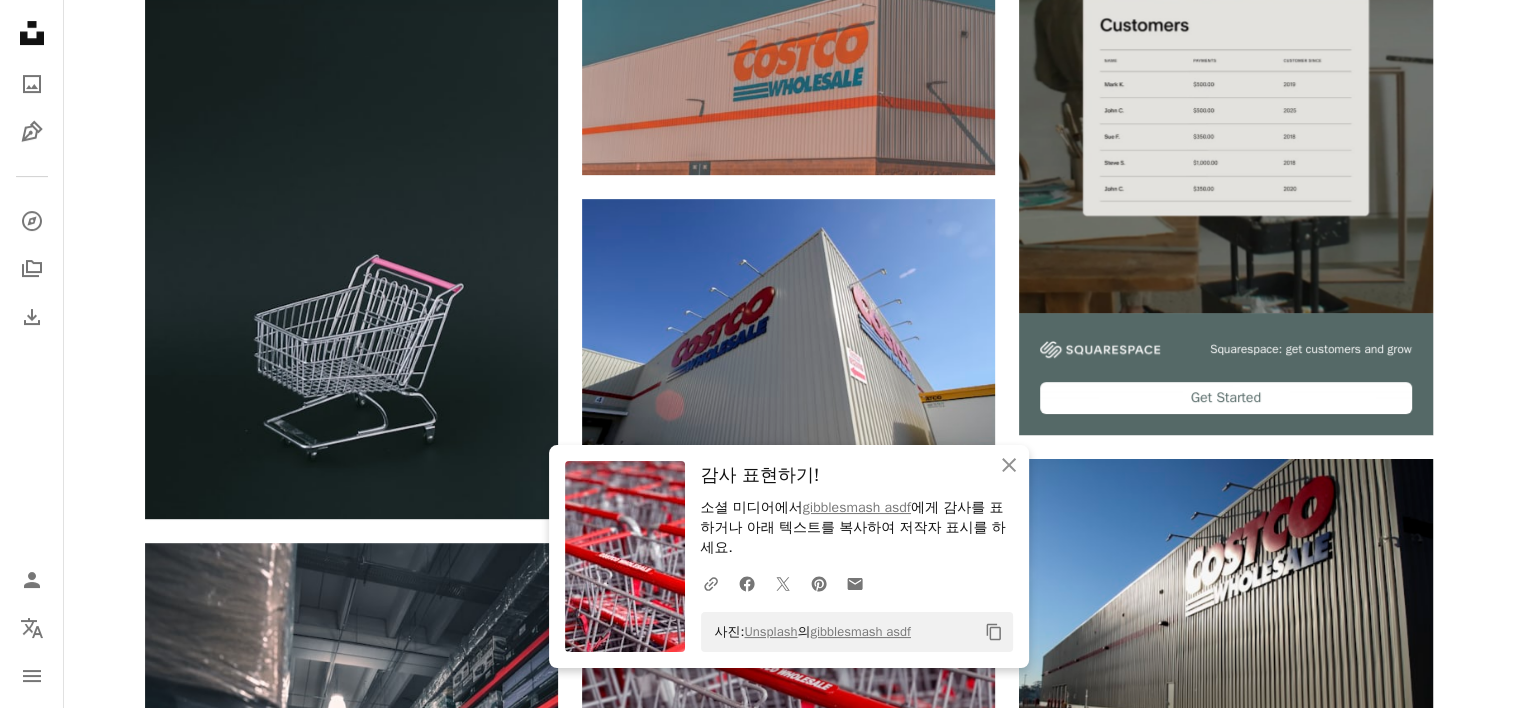 scroll, scrollTop: 400, scrollLeft: 0, axis: vertical 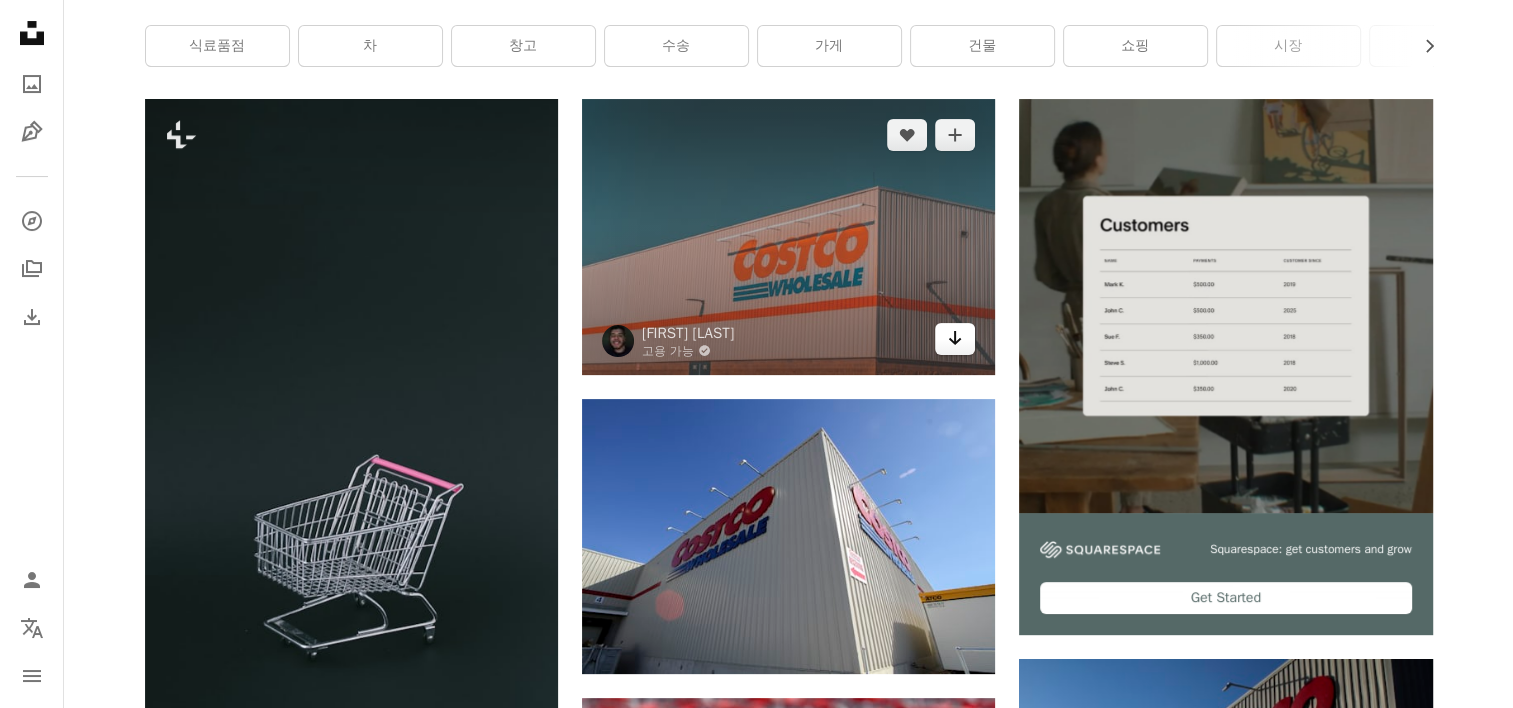 click on "Arrow pointing down" 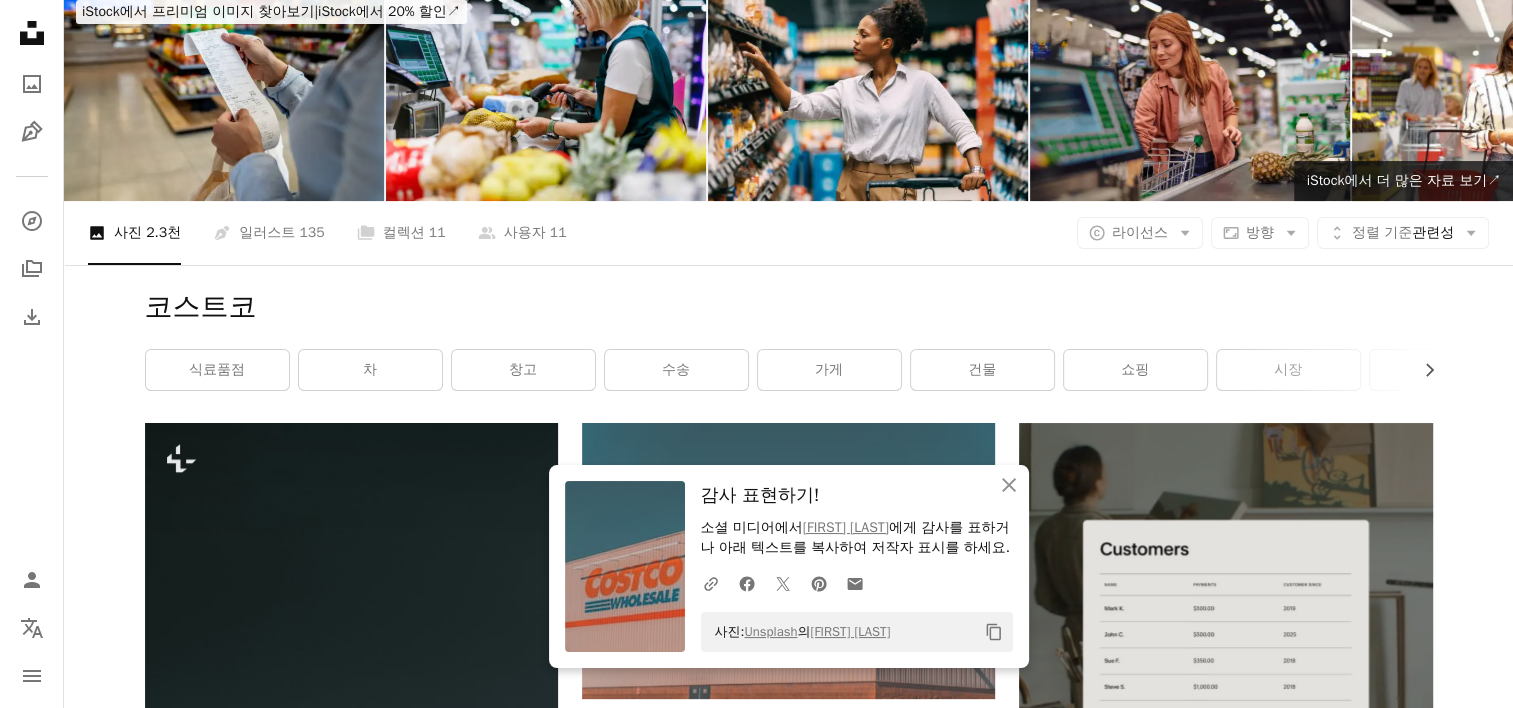 scroll, scrollTop: 0, scrollLeft: 0, axis: both 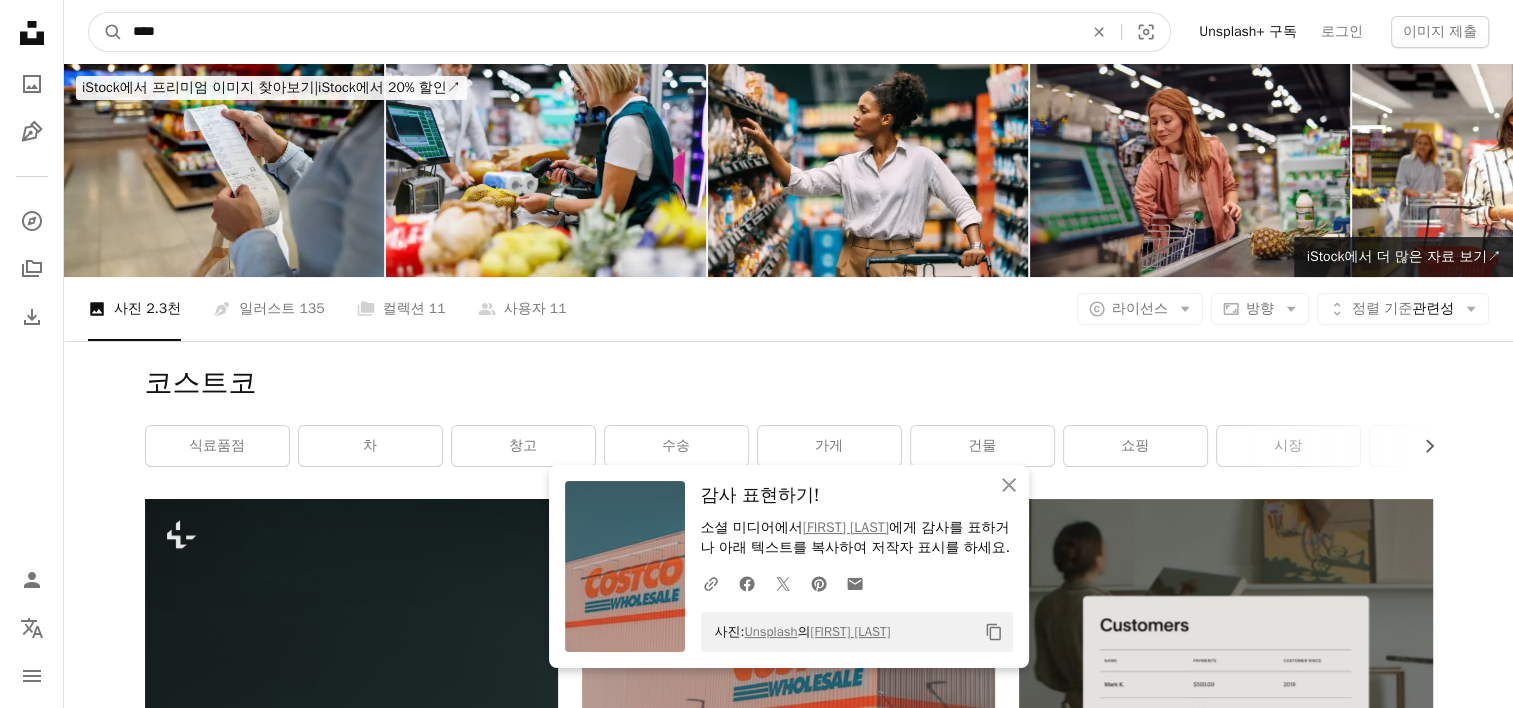 click on "****" at bounding box center (600, 32) 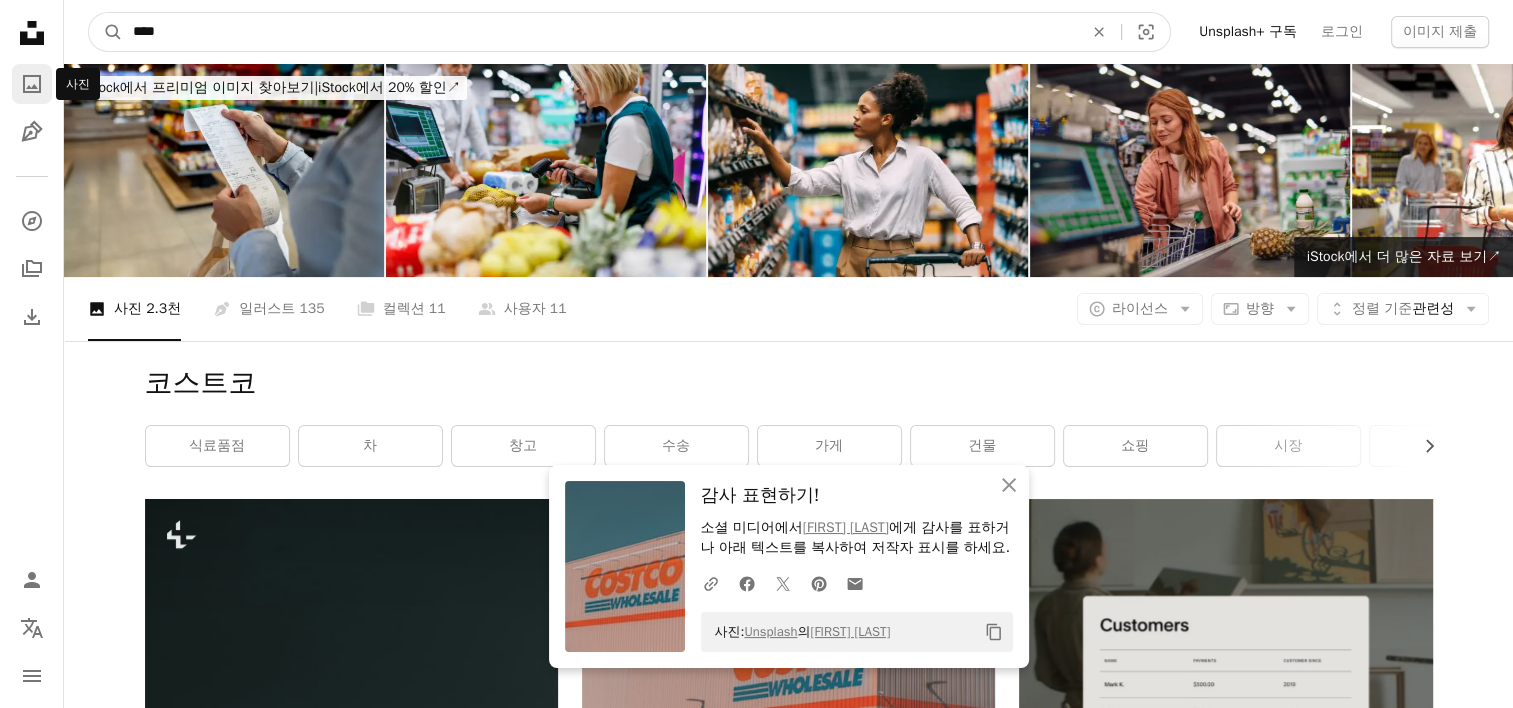 drag, startPoint x: 529, startPoint y: 42, endPoint x: 28, endPoint y: 68, distance: 501.6742 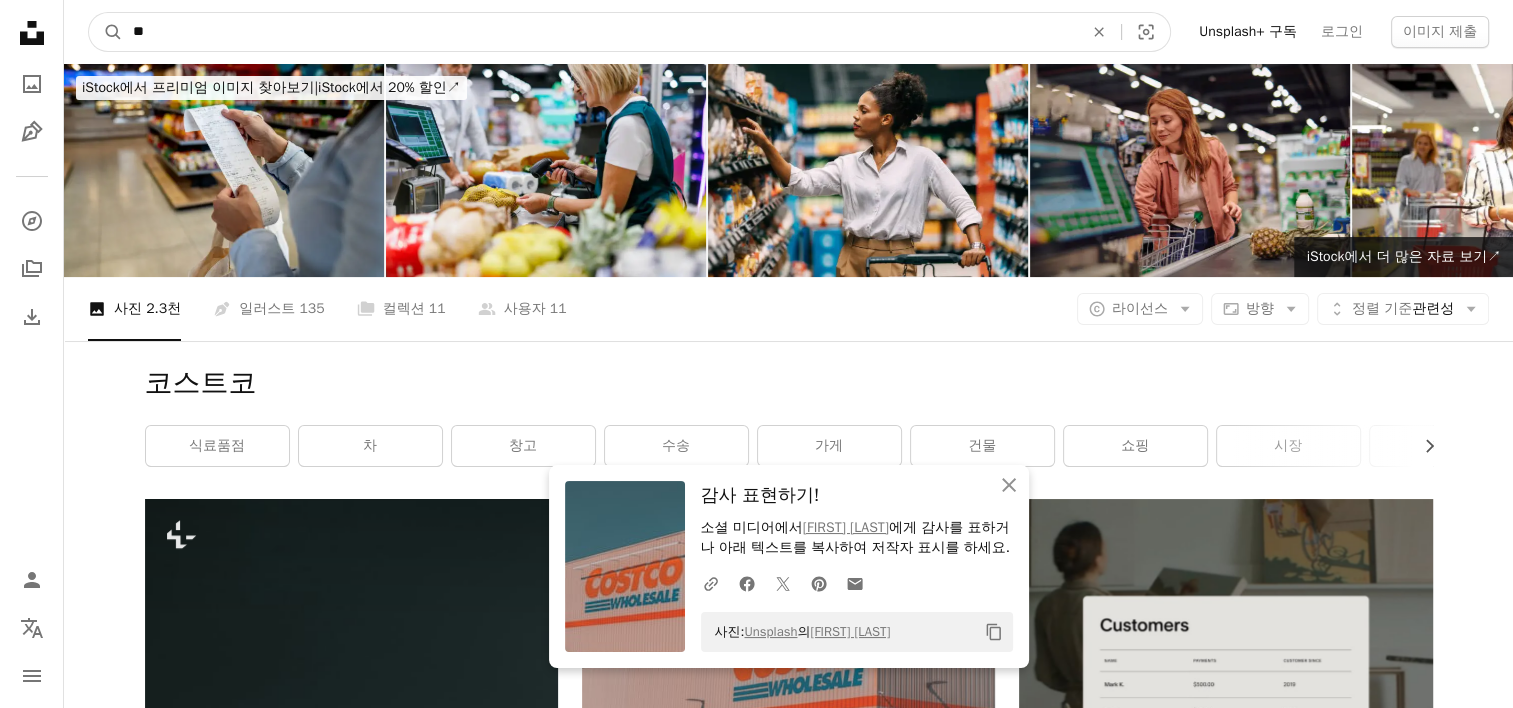 type on "**" 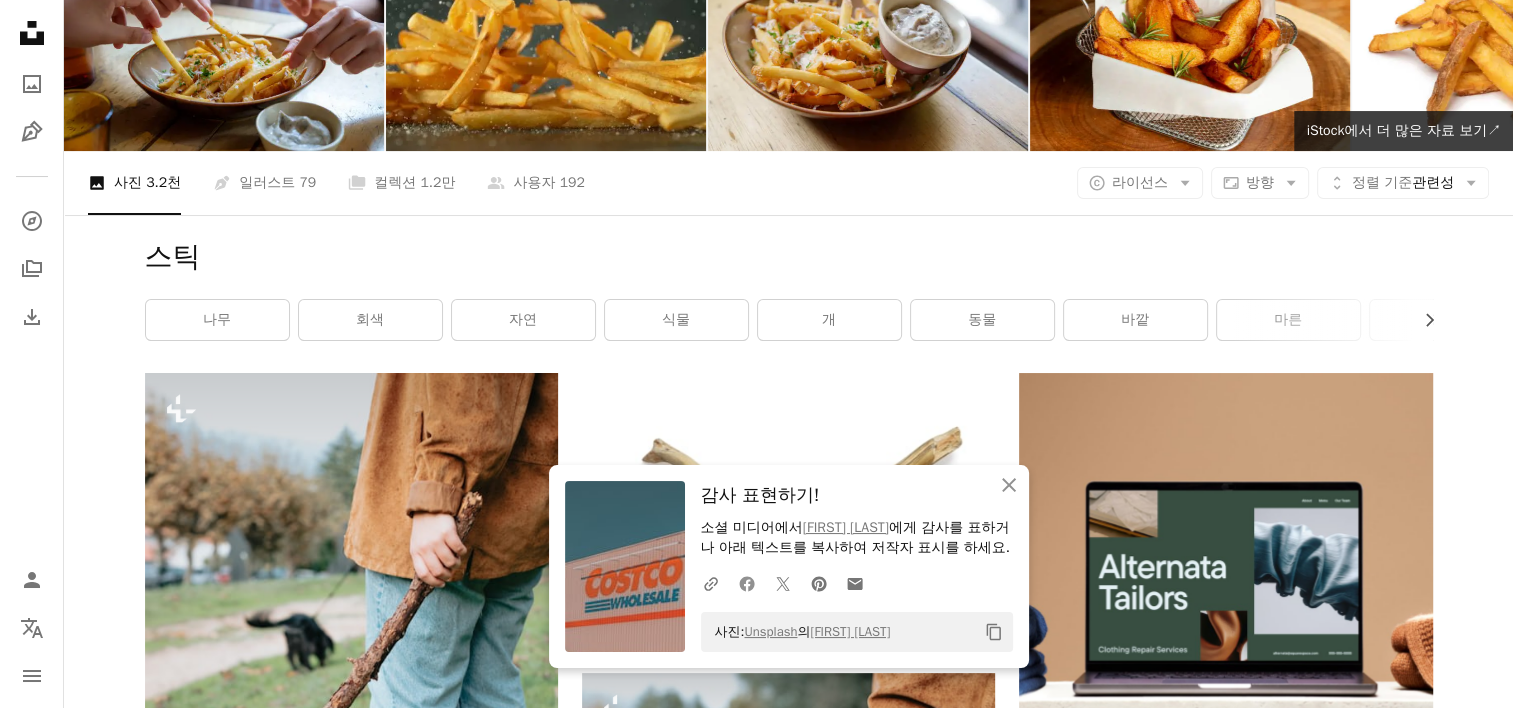 scroll, scrollTop: 400, scrollLeft: 0, axis: vertical 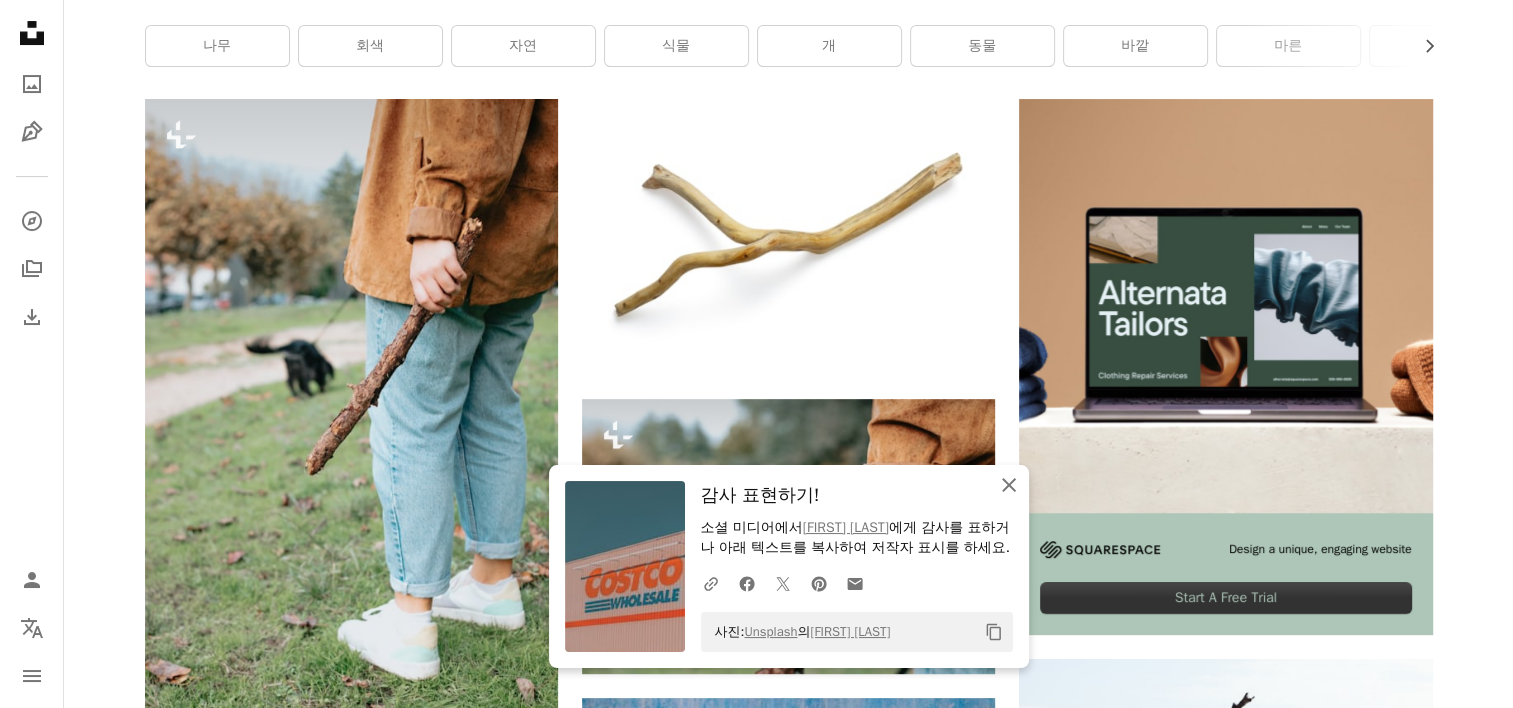 click on "An X shape" 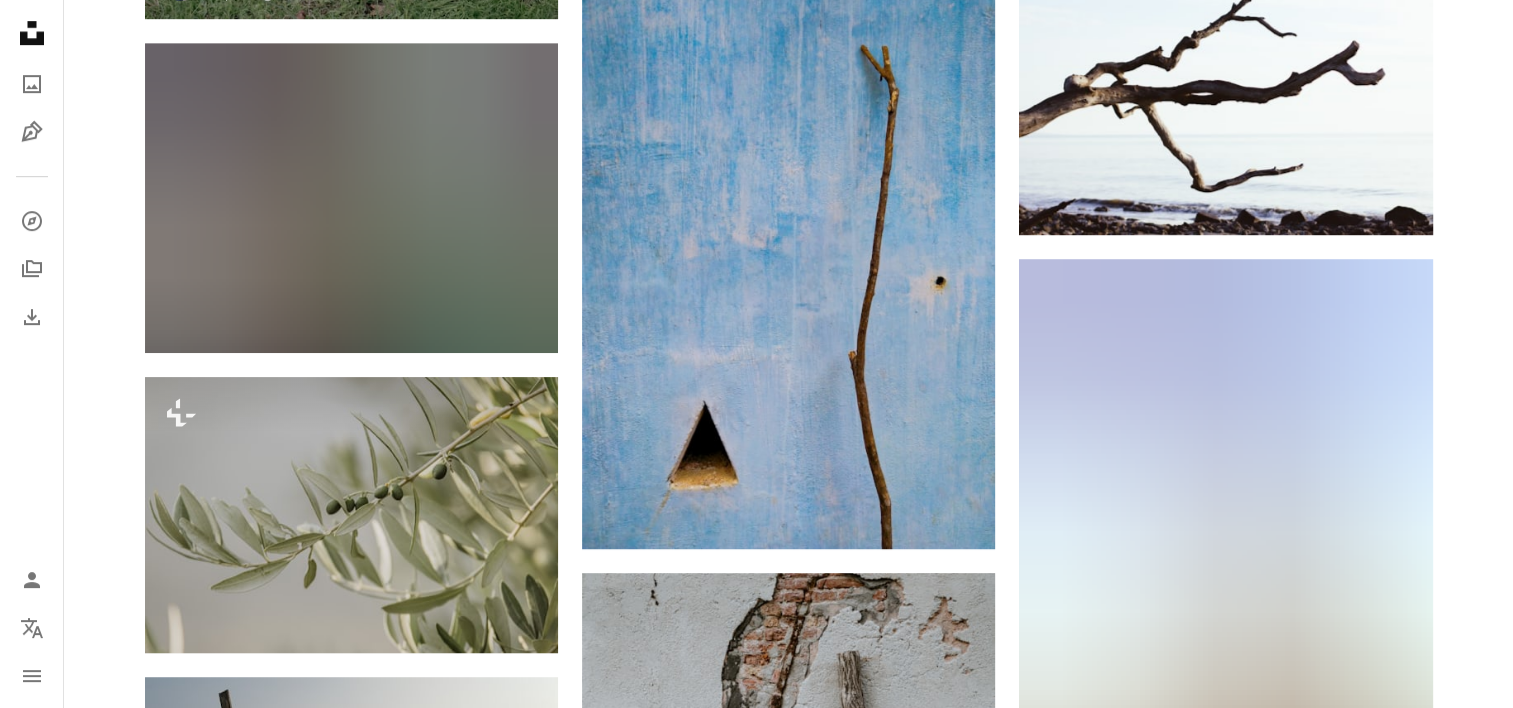 scroll, scrollTop: 1600, scrollLeft: 0, axis: vertical 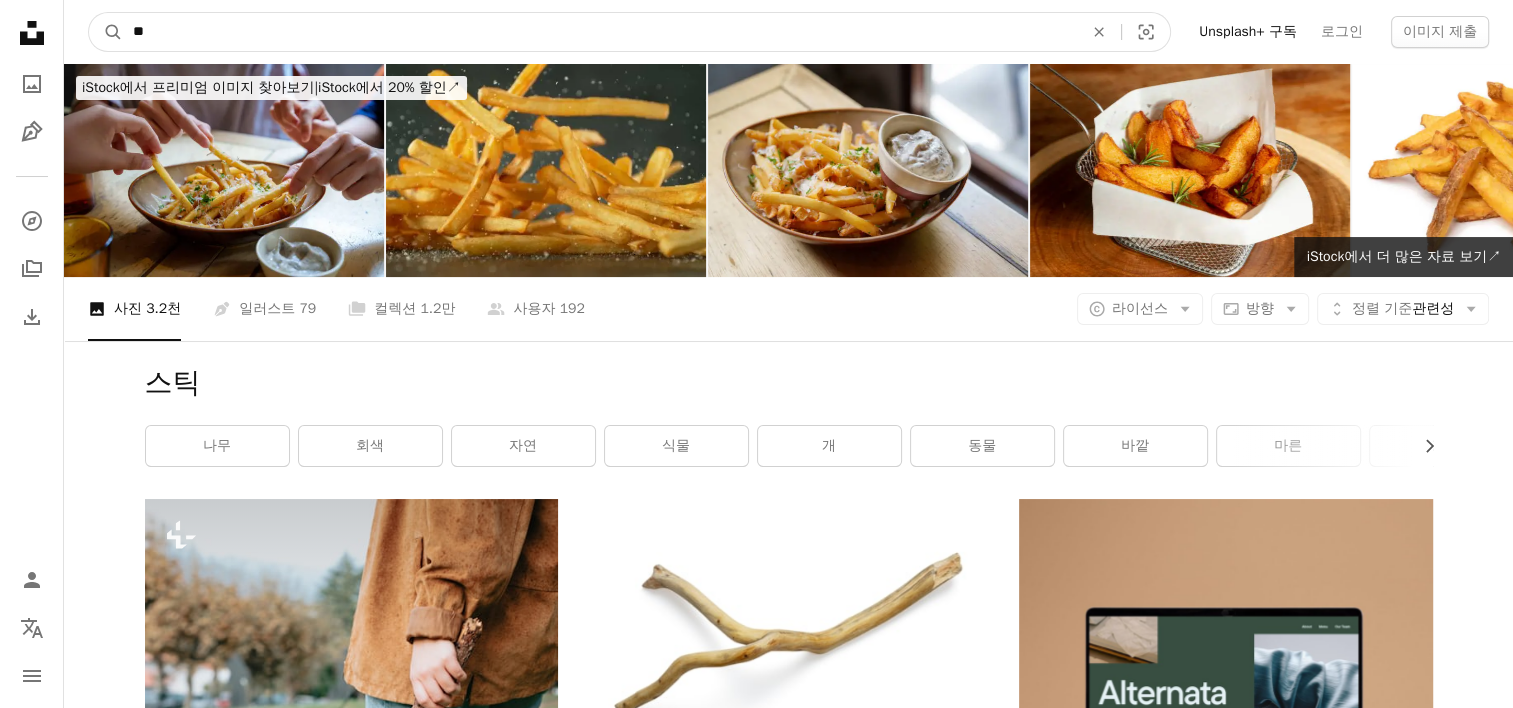 click on "**" at bounding box center [600, 32] 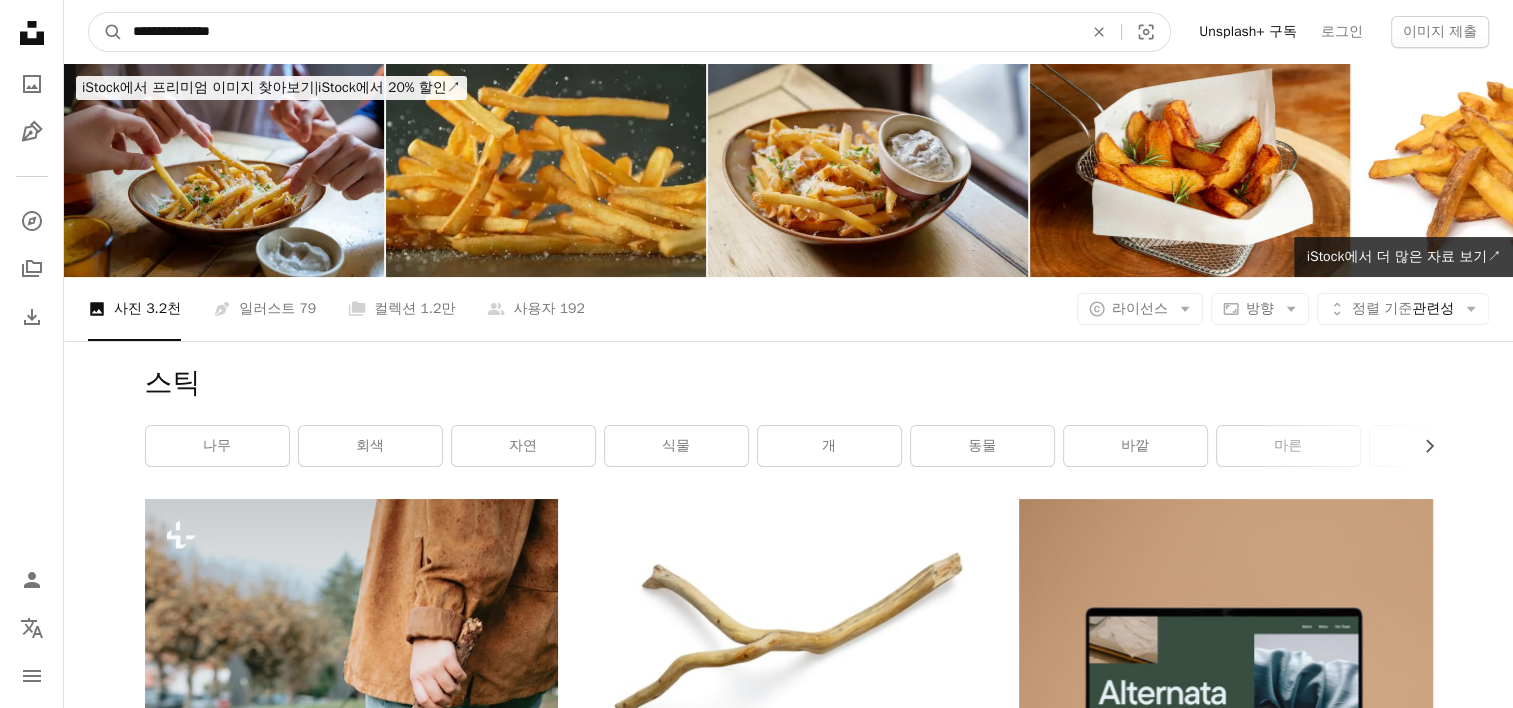 type on "**********" 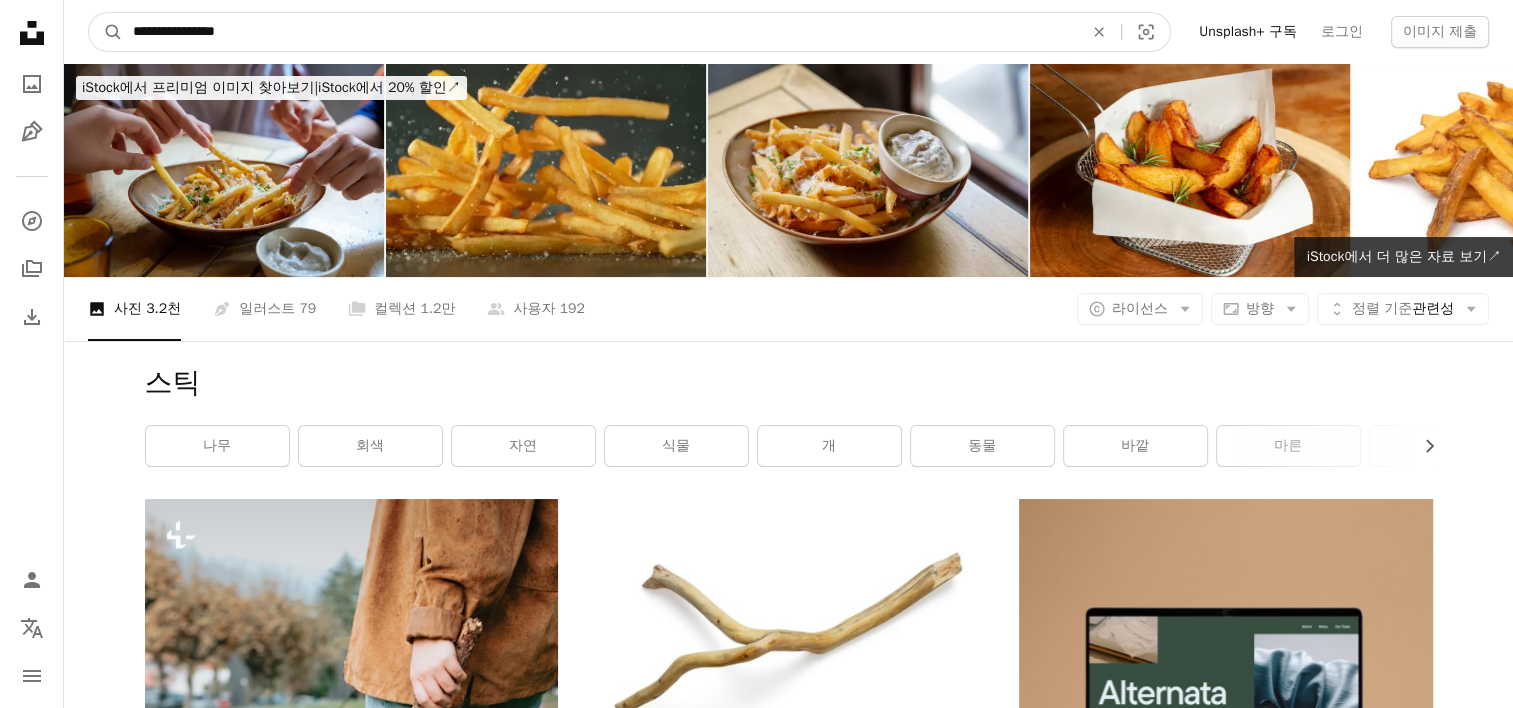 click on "A magnifying glass" at bounding box center (106, 32) 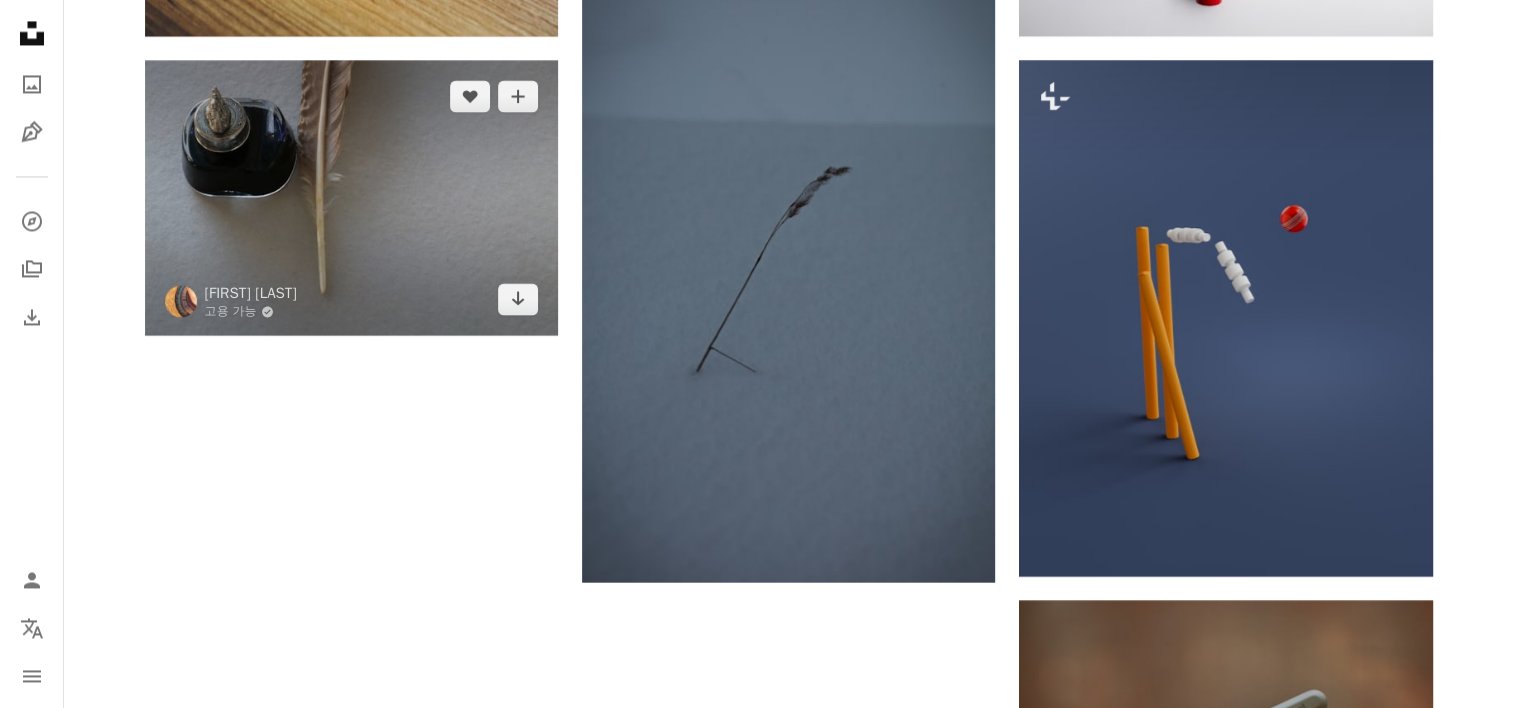 scroll, scrollTop: 3700, scrollLeft: 0, axis: vertical 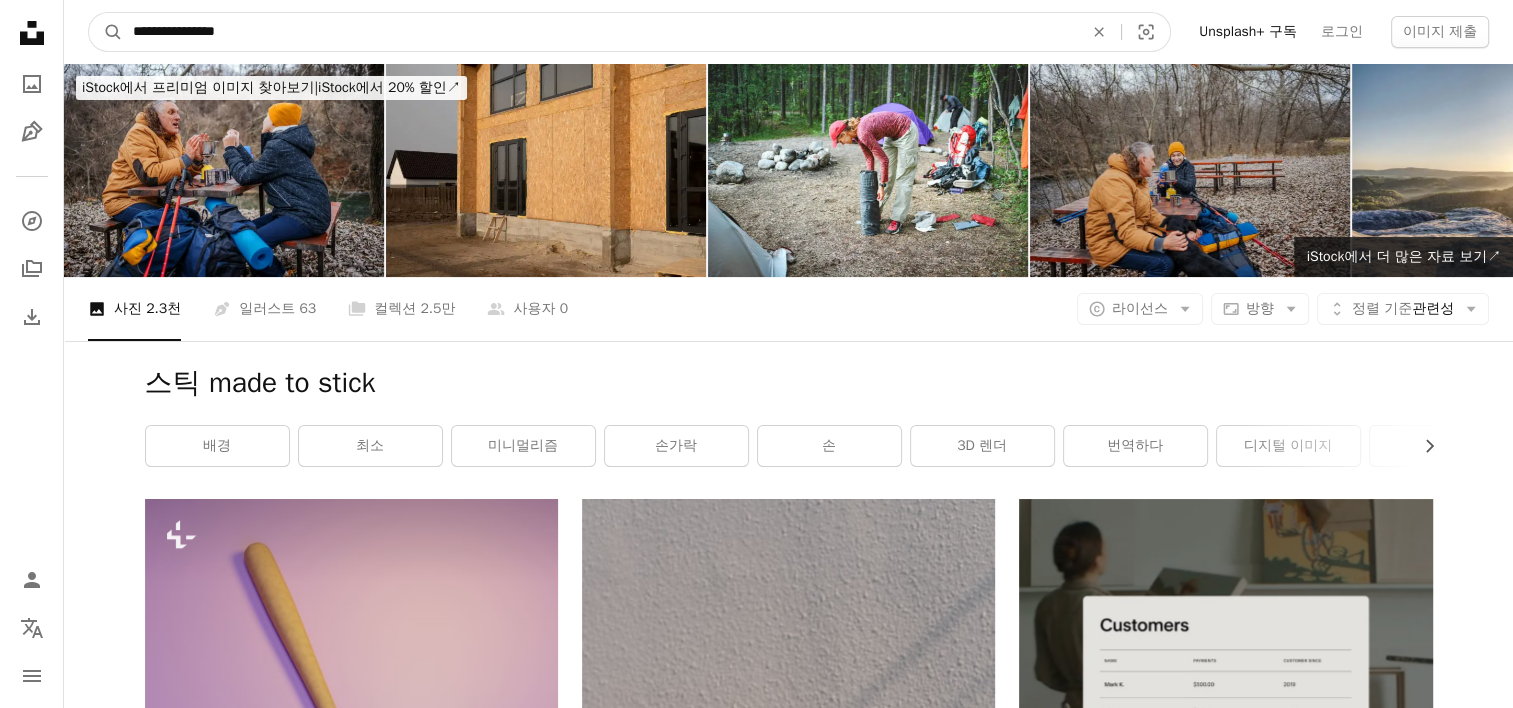 drag, startPoint x: 163, startPoint y: 36, endPoint x: 51, endPoint y: 32, distance: 112.0714 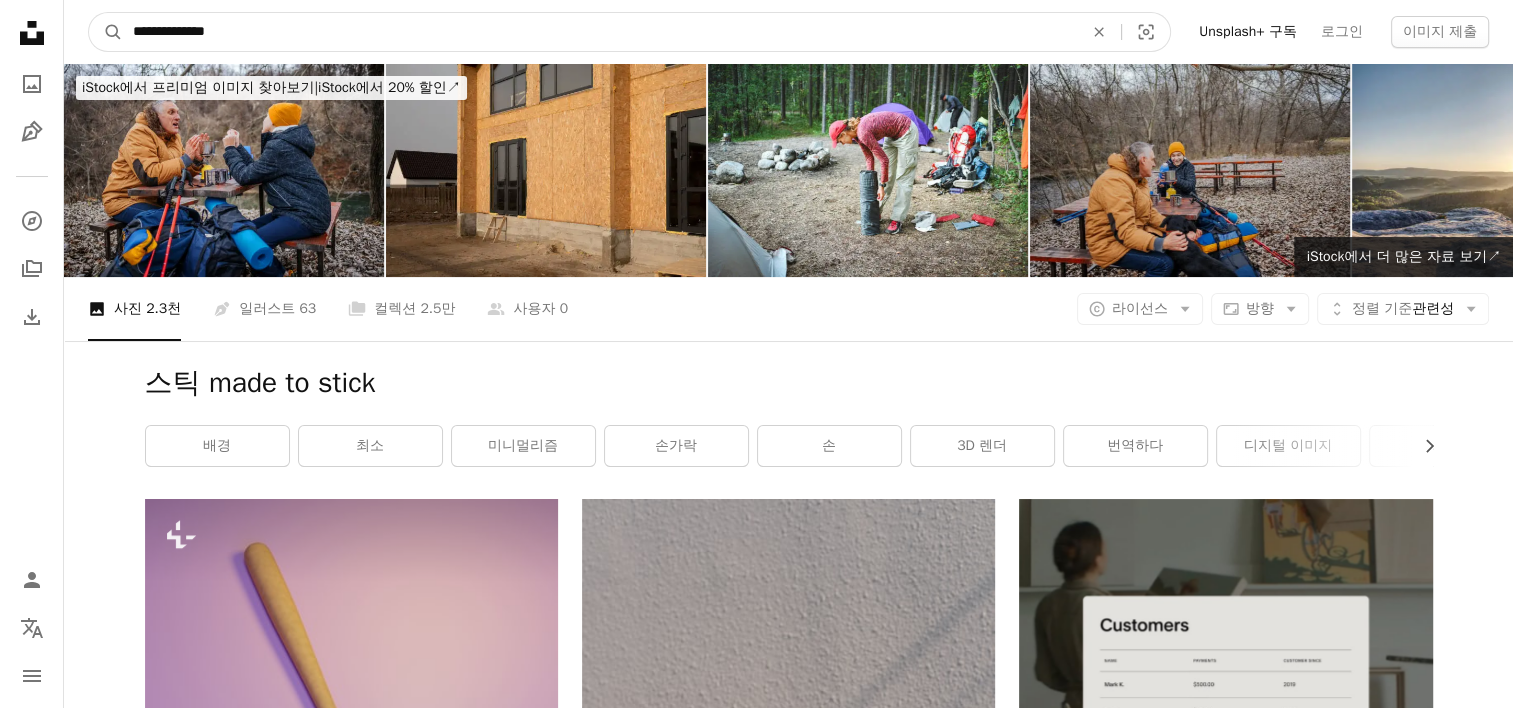 type on "**********" 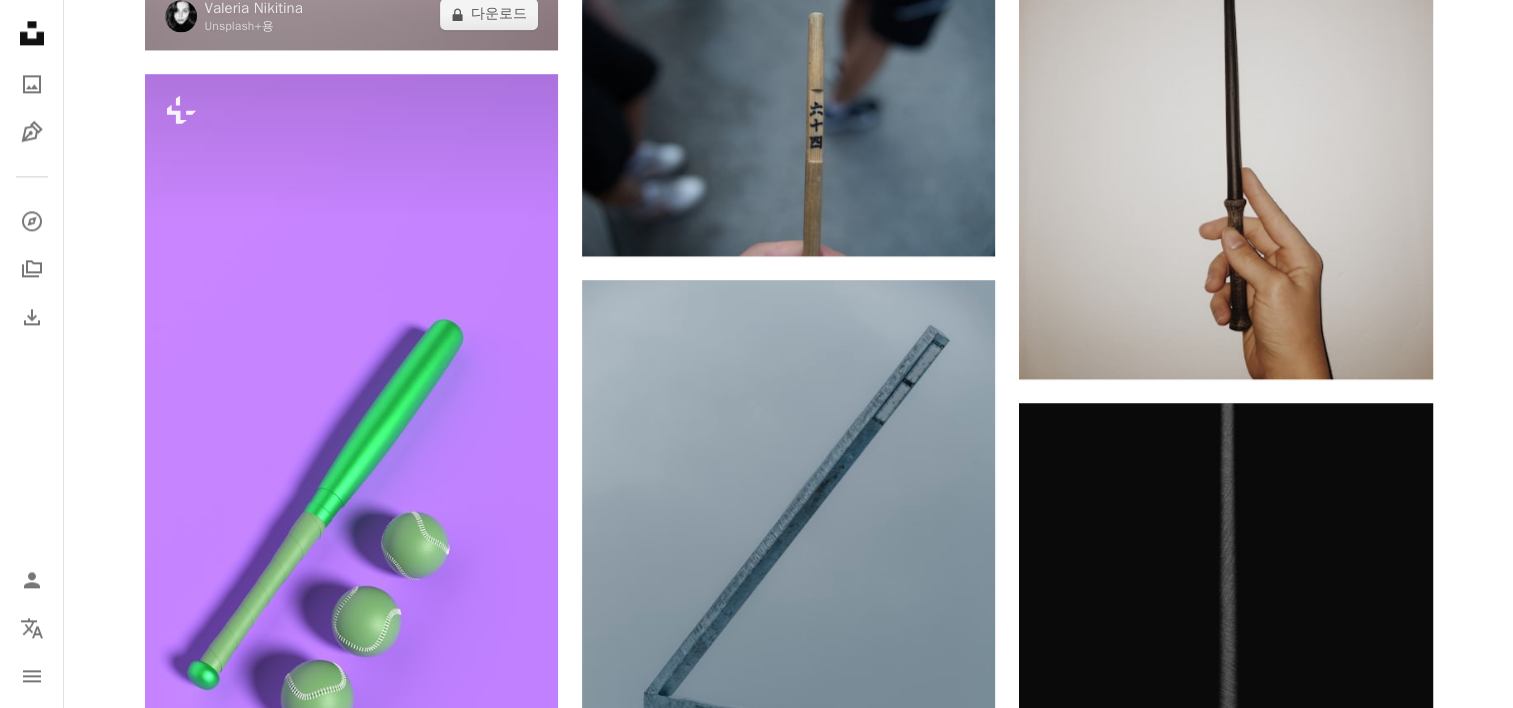 scroll, scrollTop: 2900, scrollLeft: 0, axis: vertical 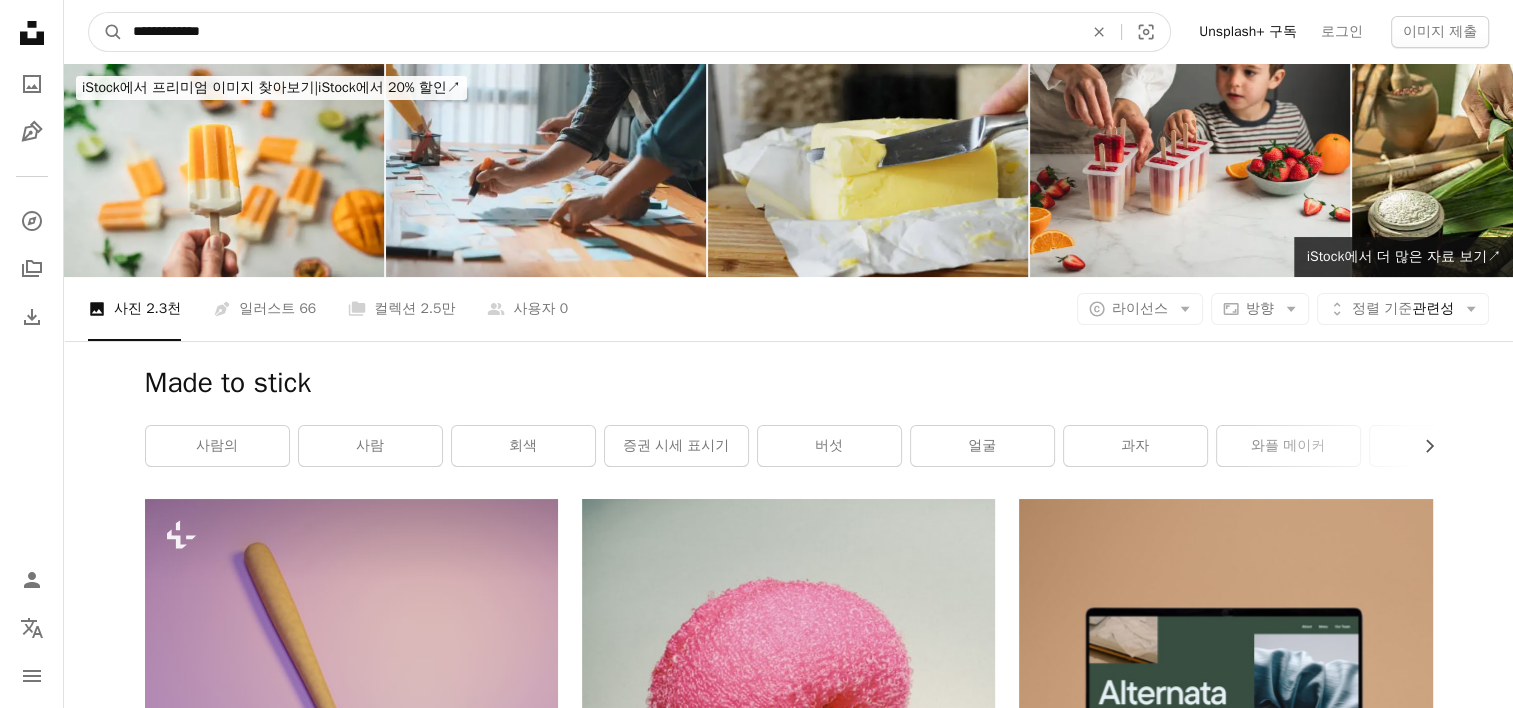click on "**********" at bounding box center [600, 32] 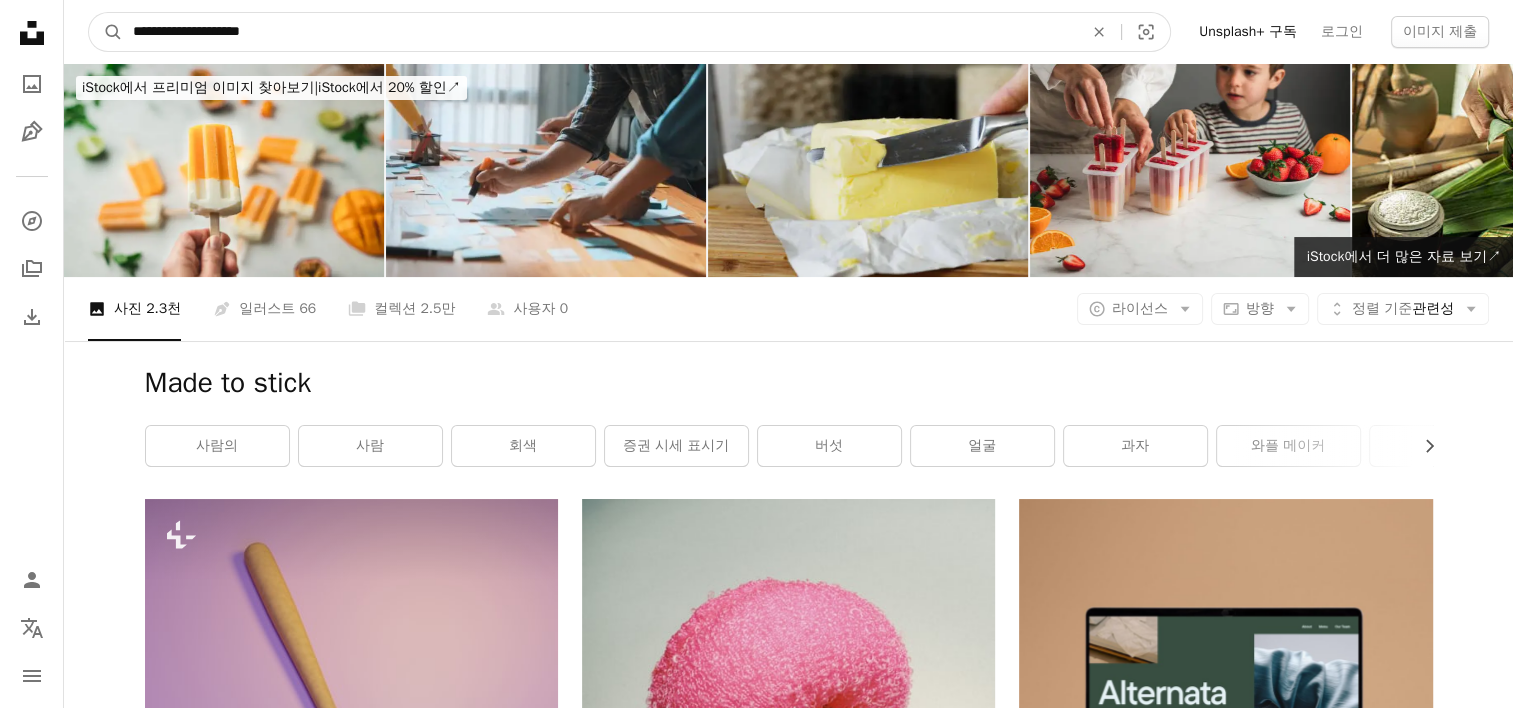 type on "**********" 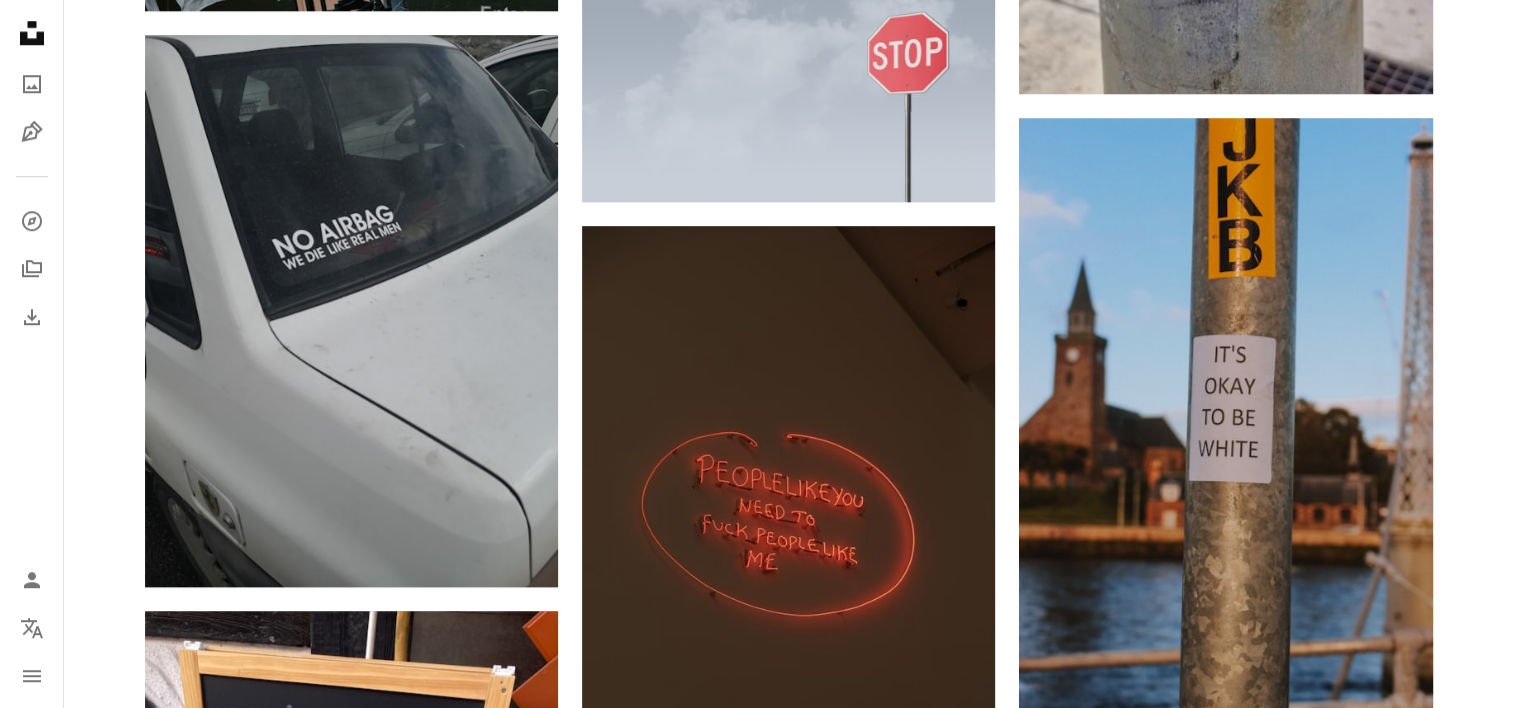 scroll, scrollTop: 1300, scrollLeft: 0, axis: vertical 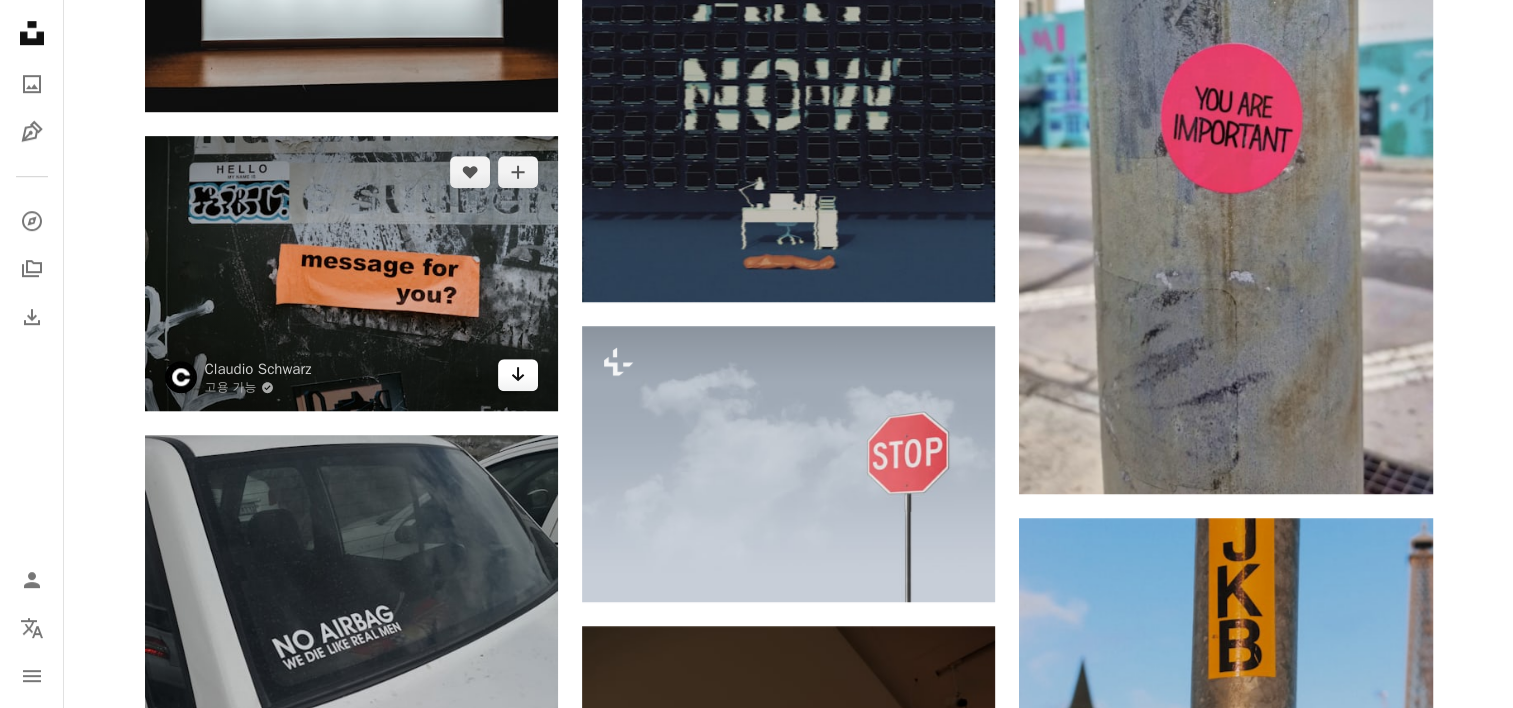 click 